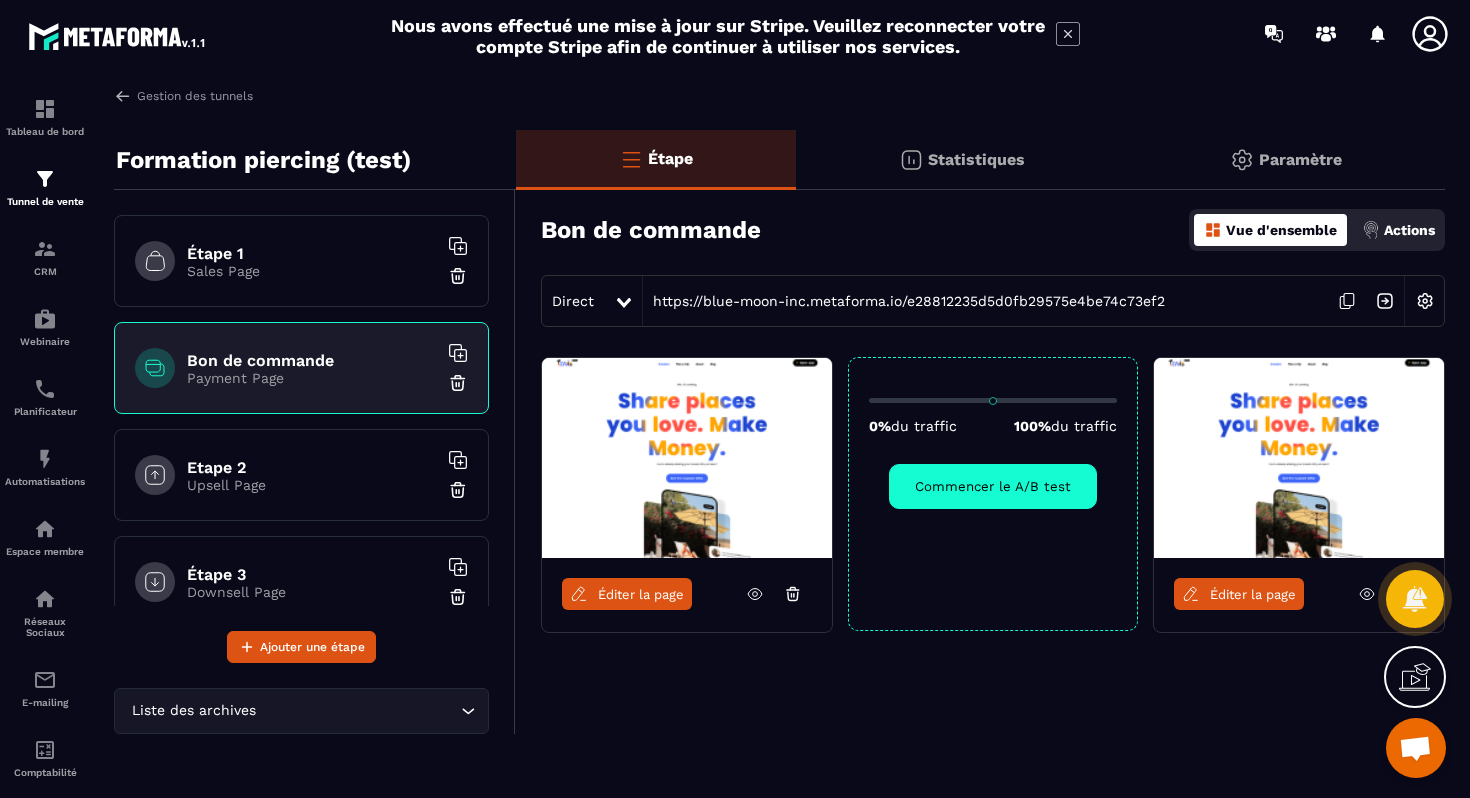 scroll, scrollTop: 0, scrollLeft: 0, axis: both 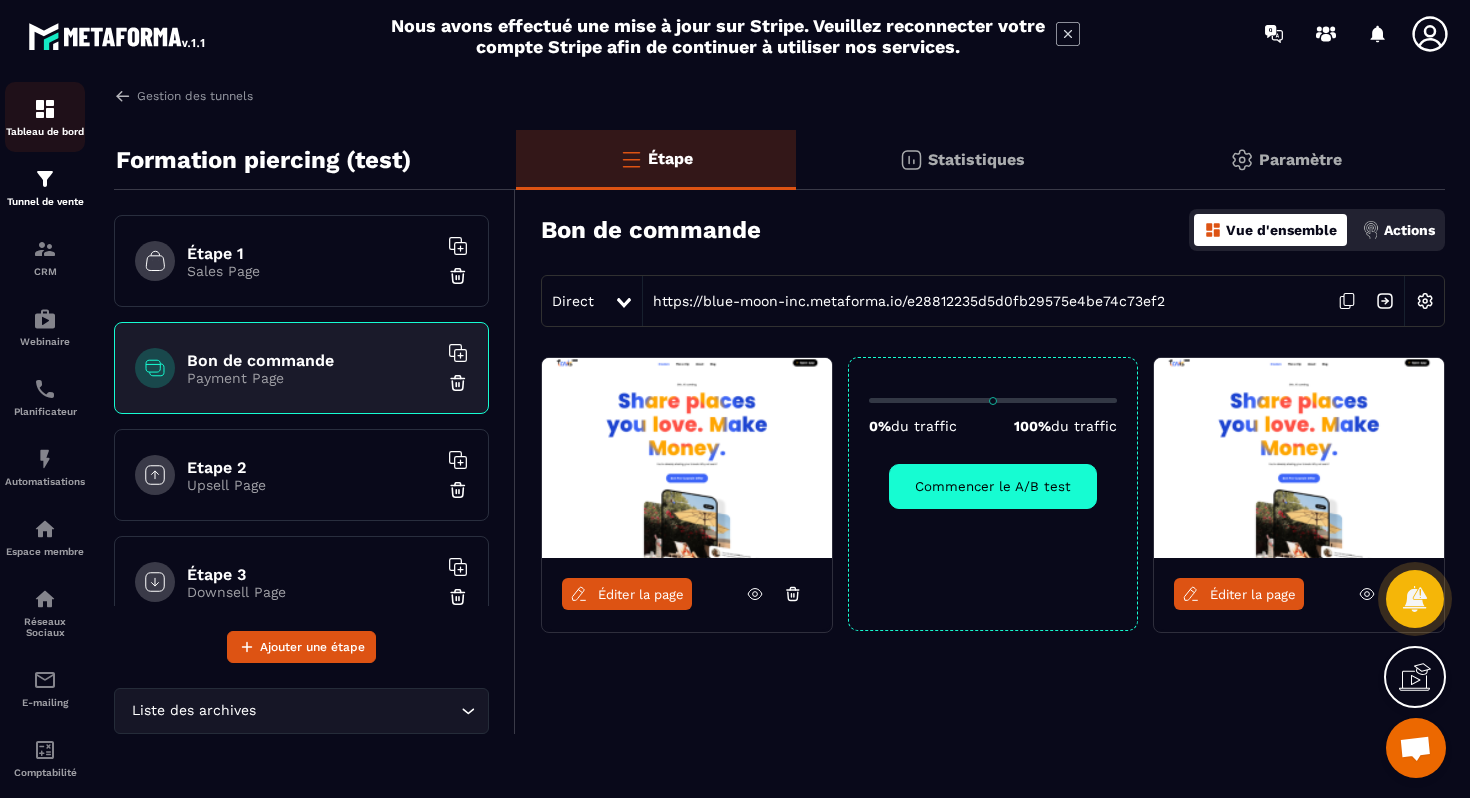click on "Tableau de bord" at bounding box center (45, 131) 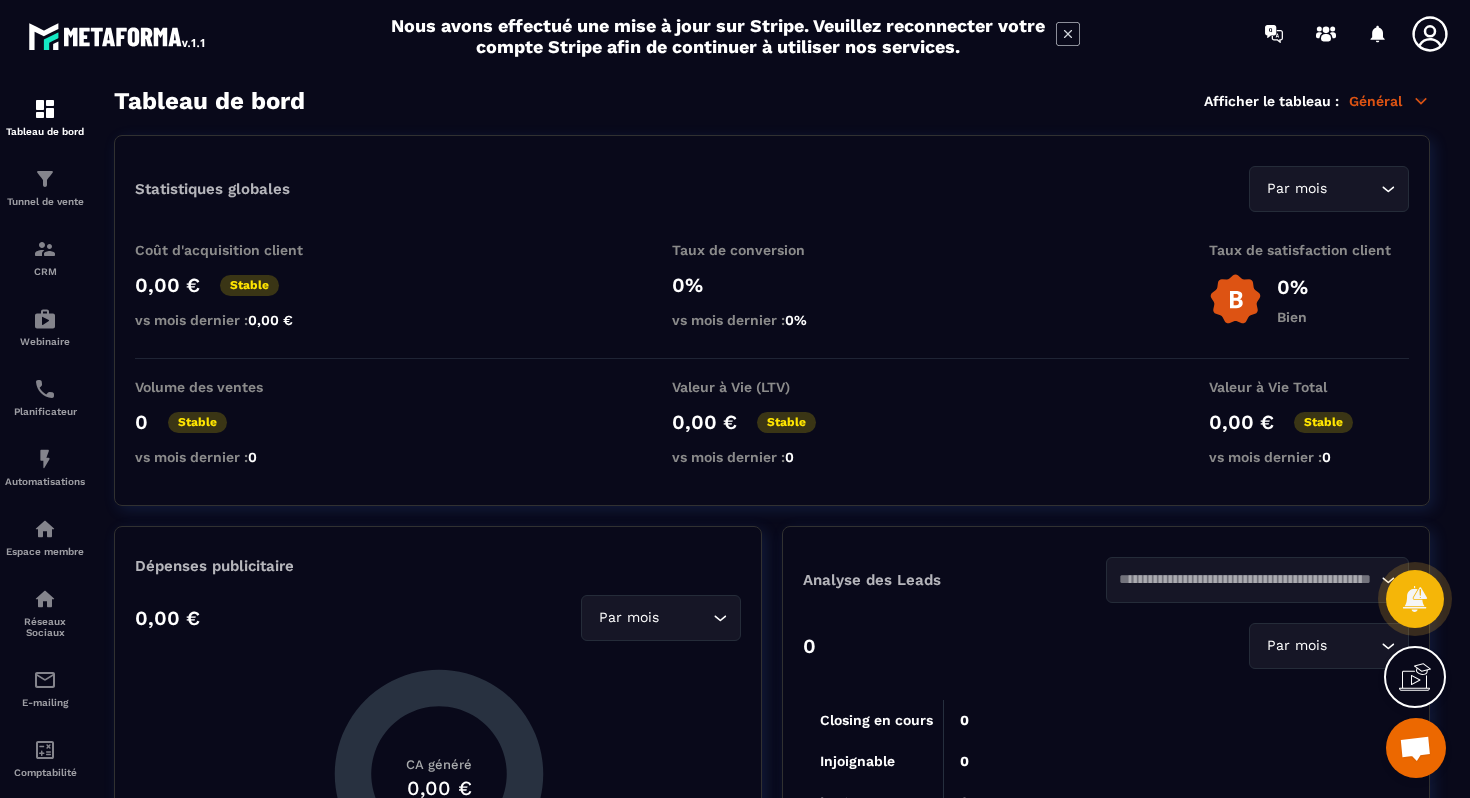 click 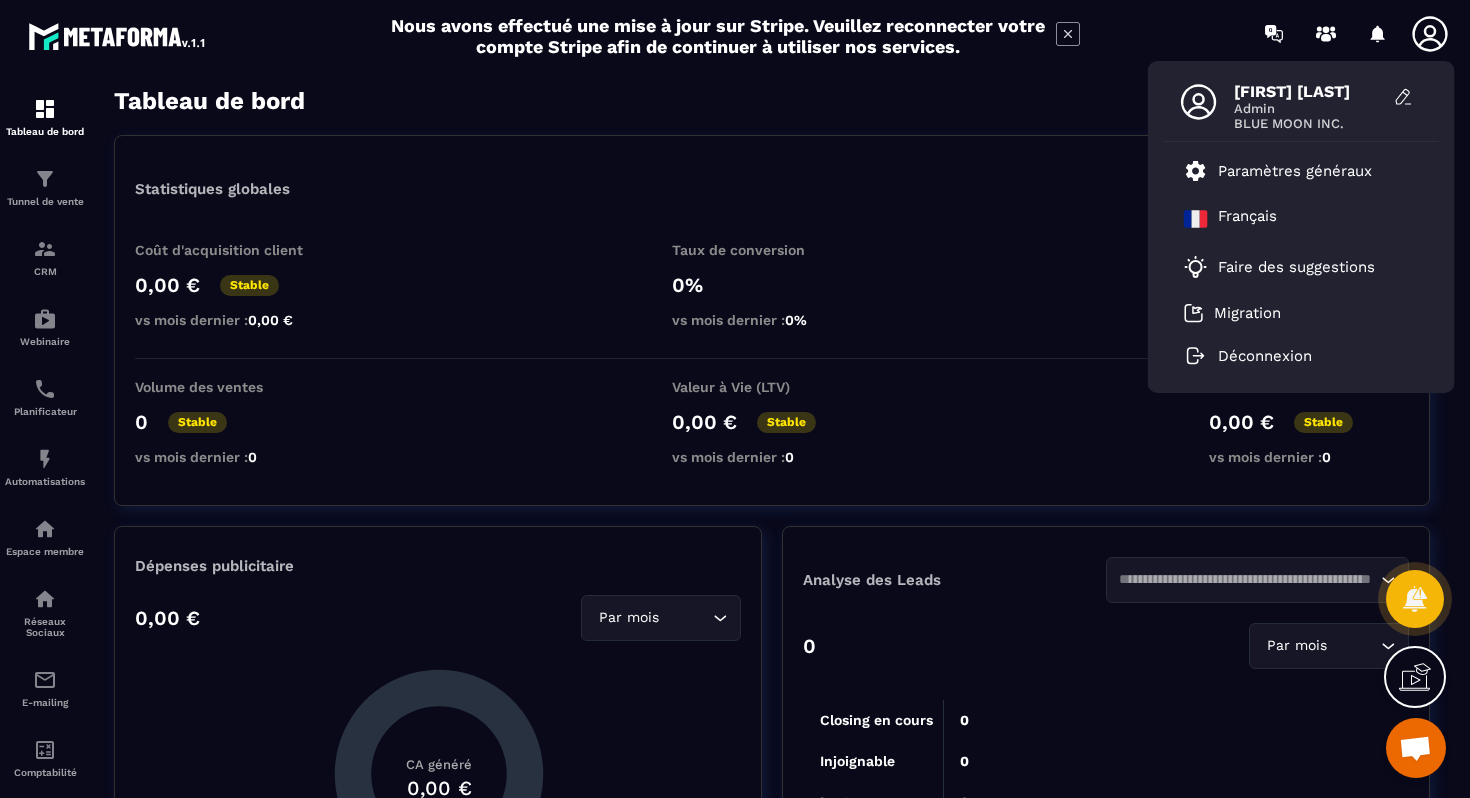 click 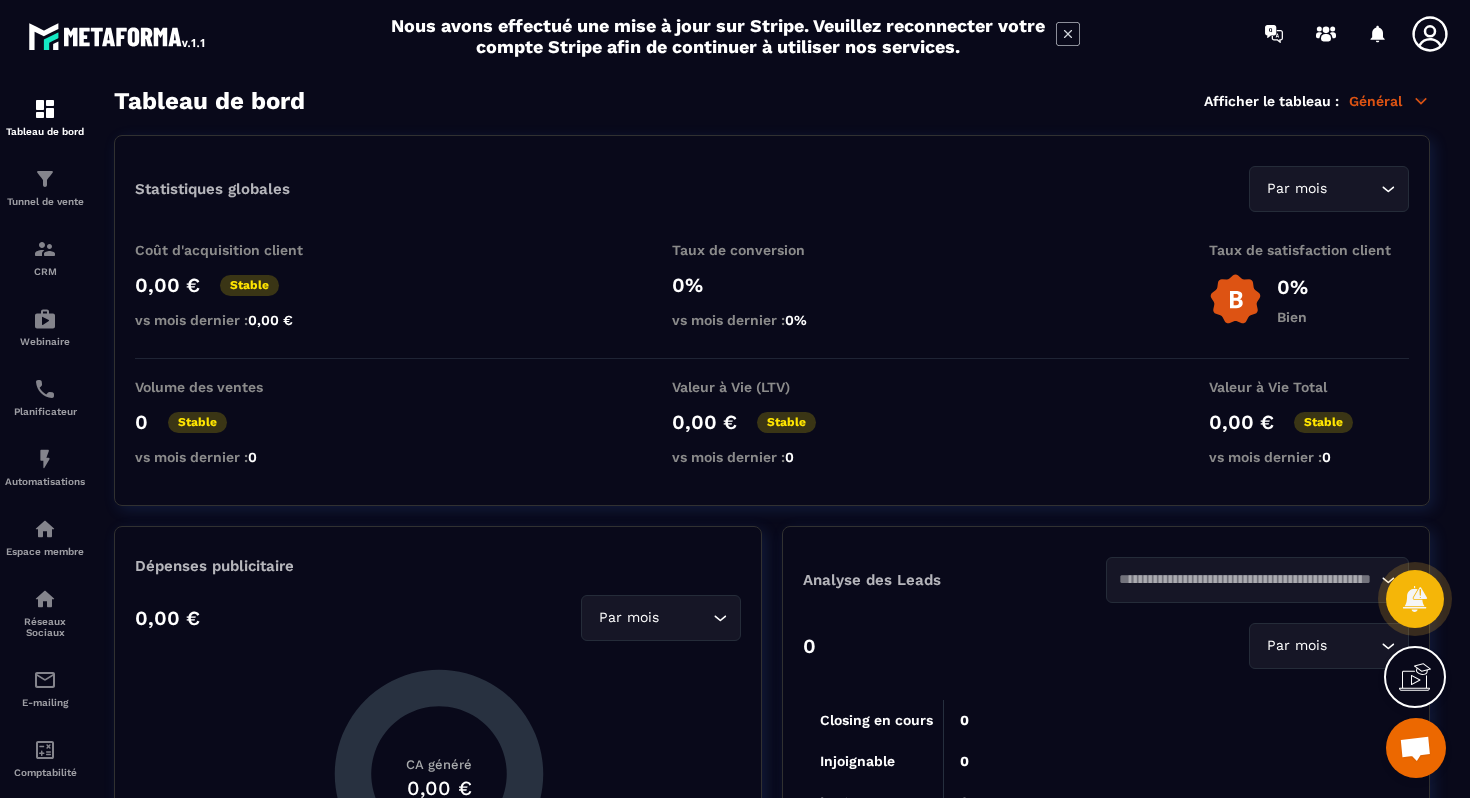click 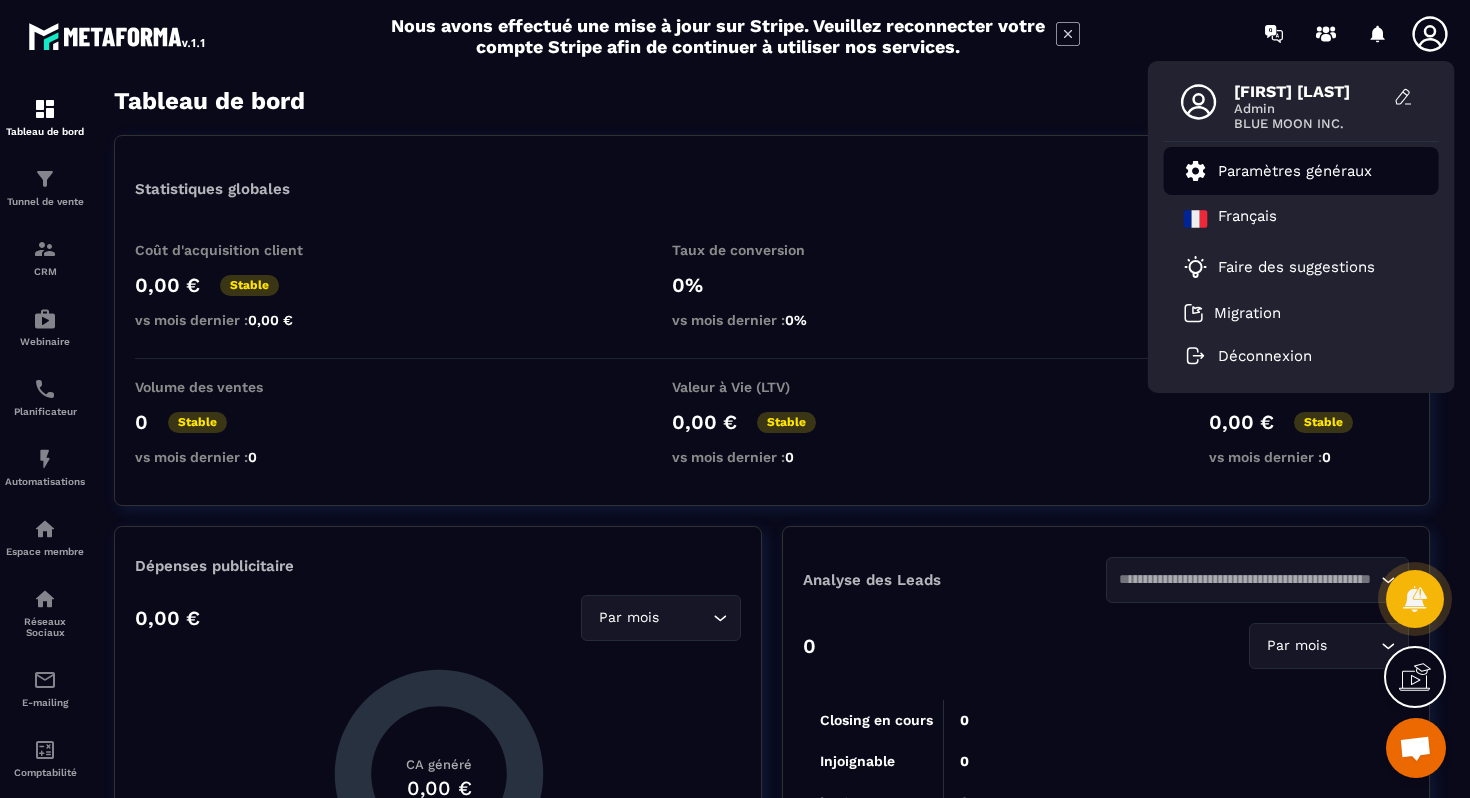 click on "Paramètres généraux" at bounding box center (1295, 171) 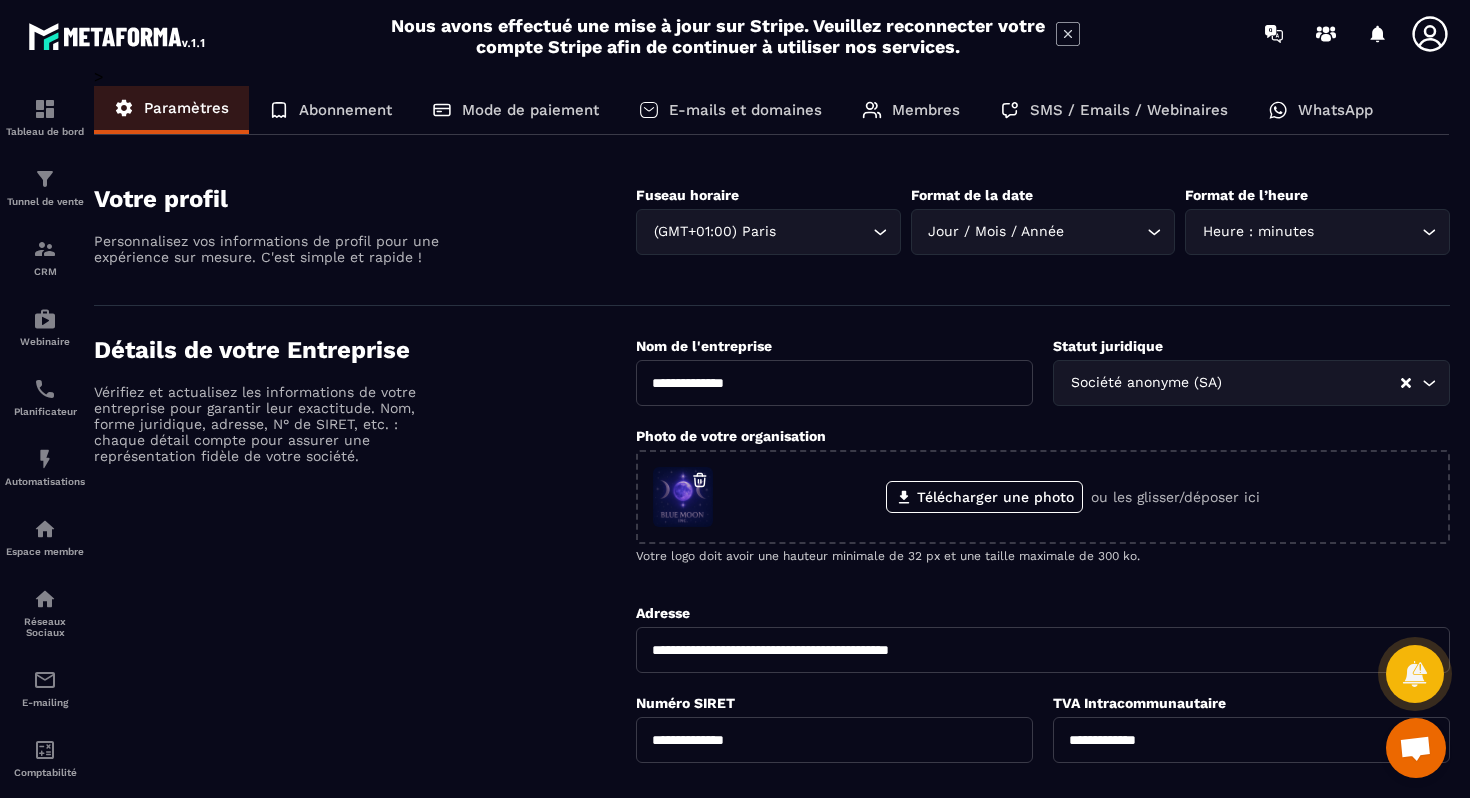 click on "Mode de paiement" 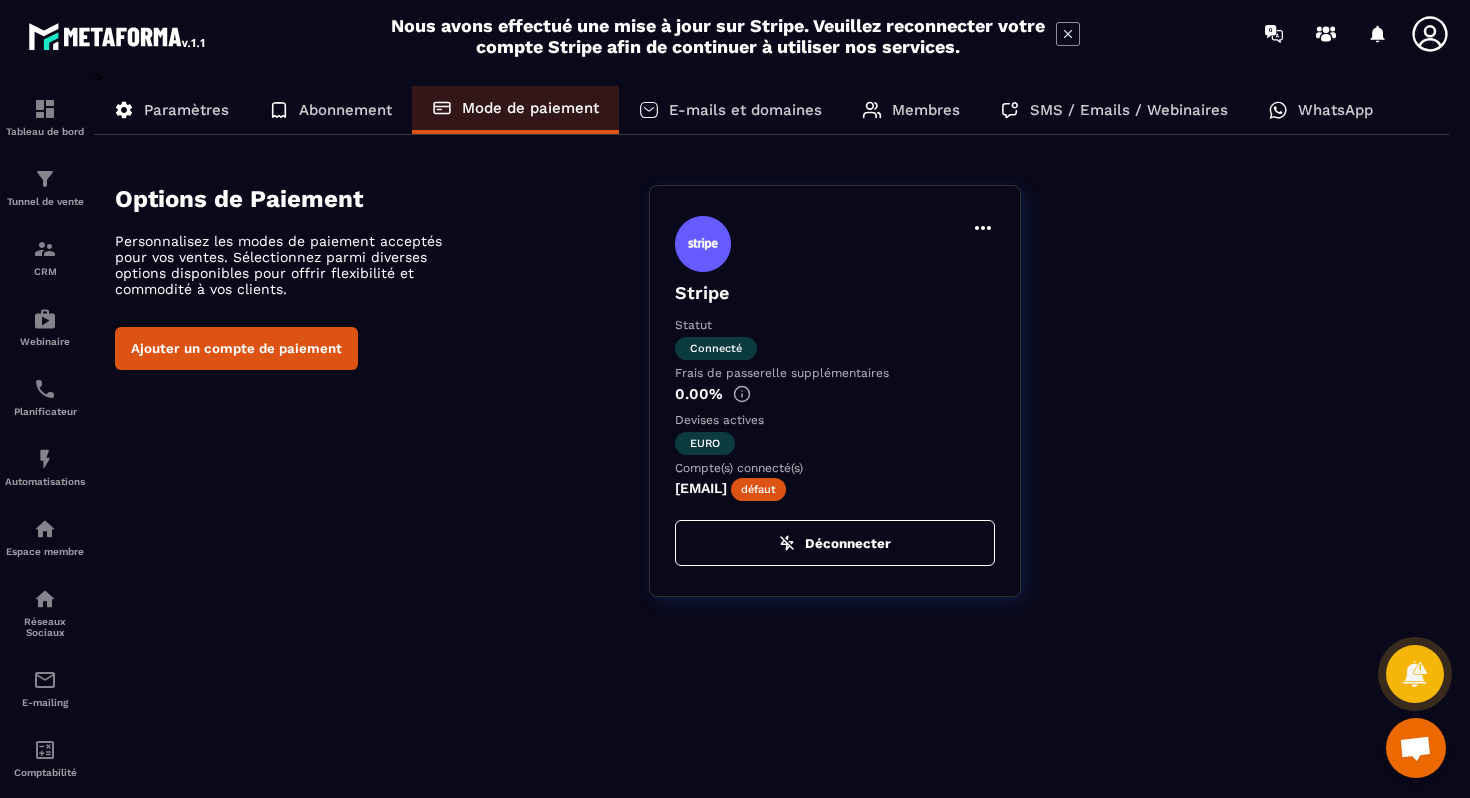 click on "Abonnement" at bounding box center (345, 110) 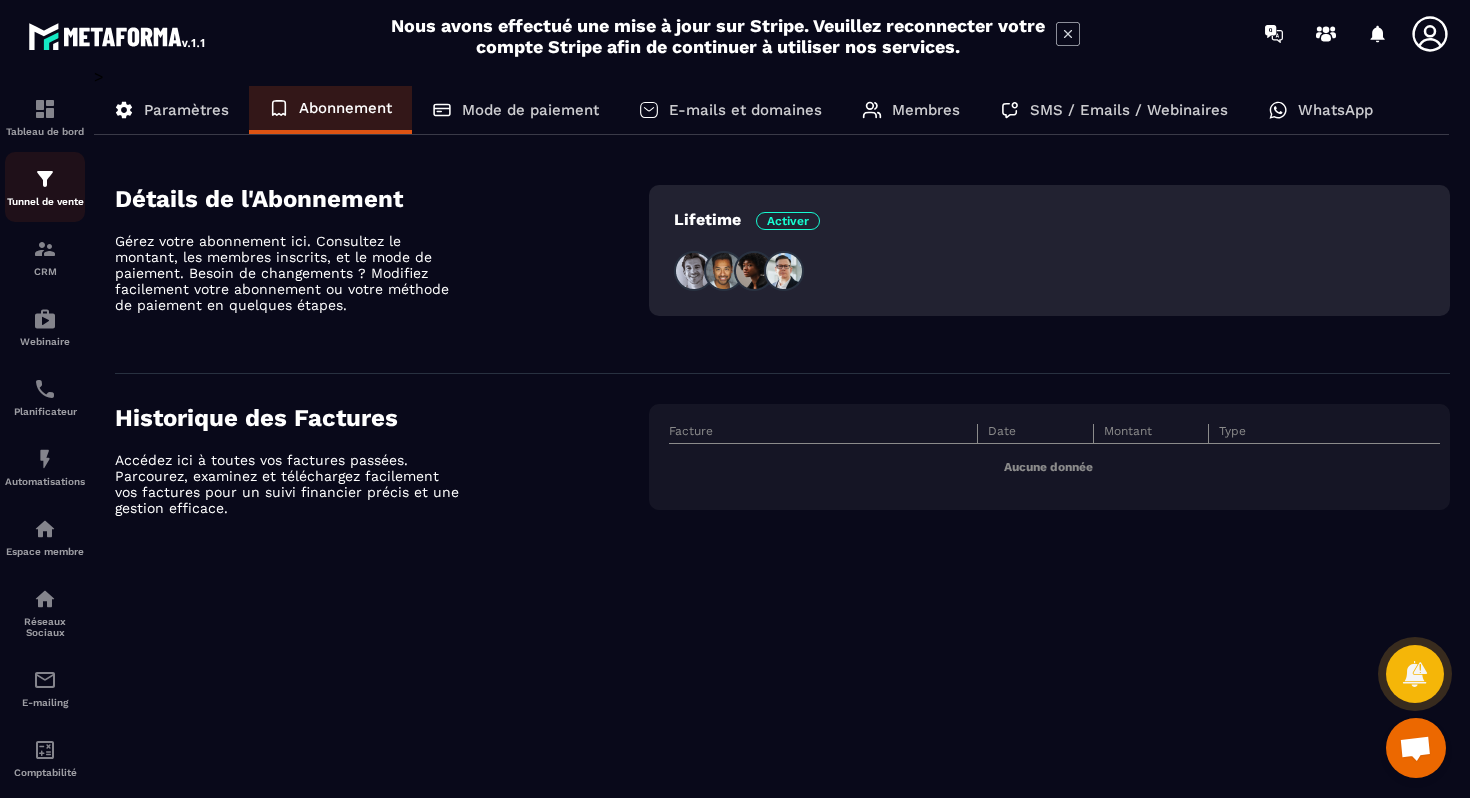 click on "Tunnel de vente" at bounding box center [45, 187] 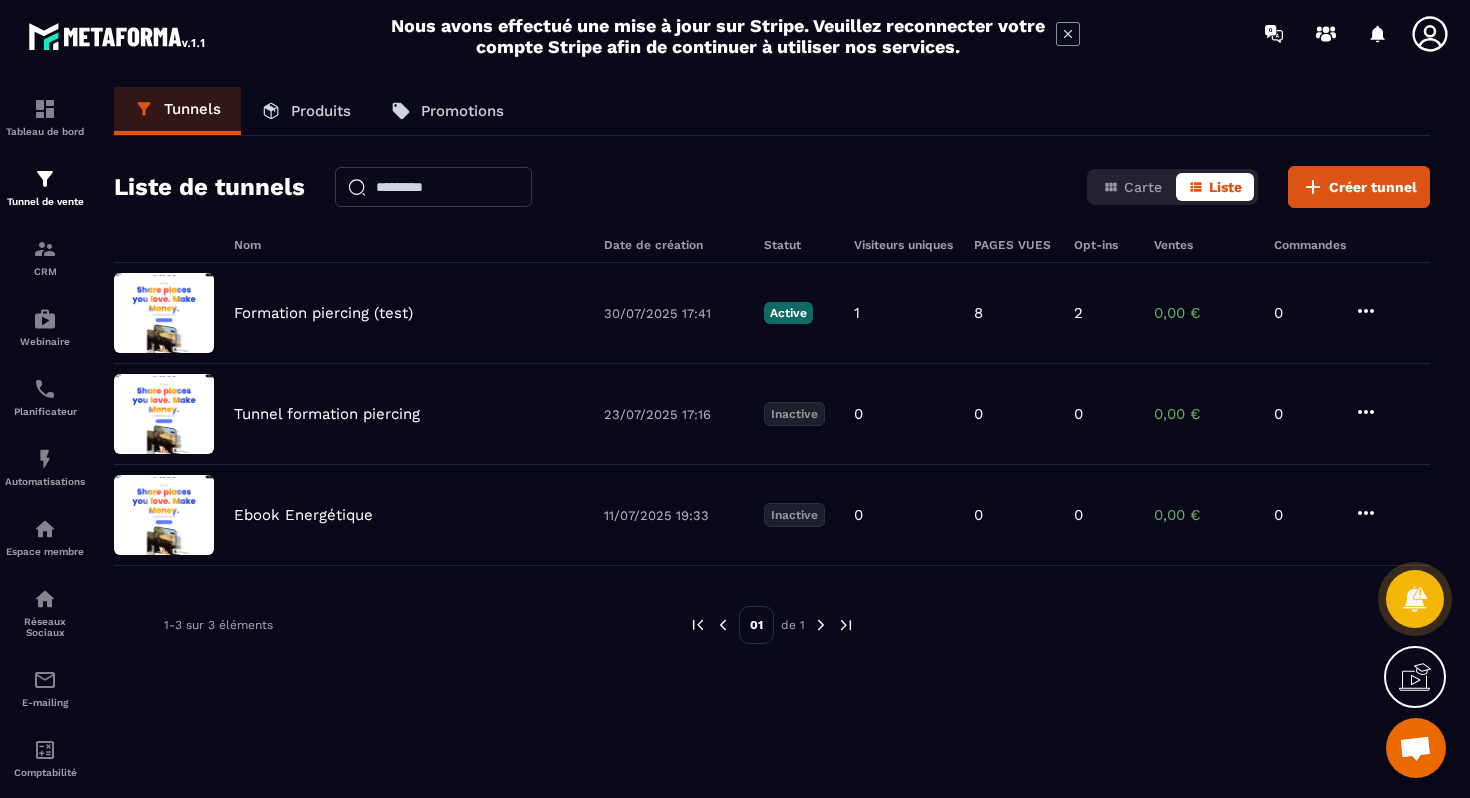 click on "Produits" at bounding box center (321, 111) 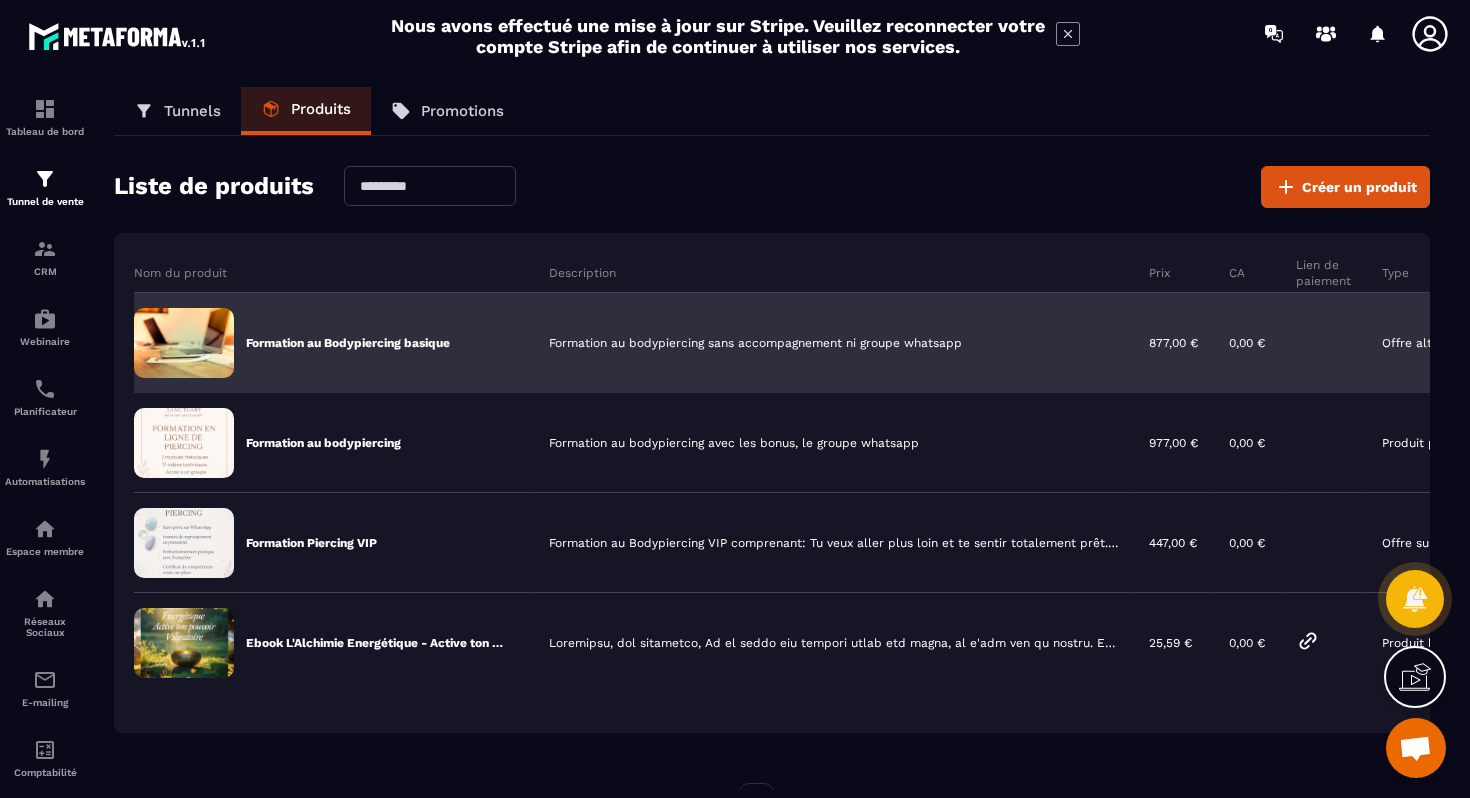 click on "Formation au bodypiercing sans accompagnement ni groupe whatsapp" at bounding box center [834, 343] 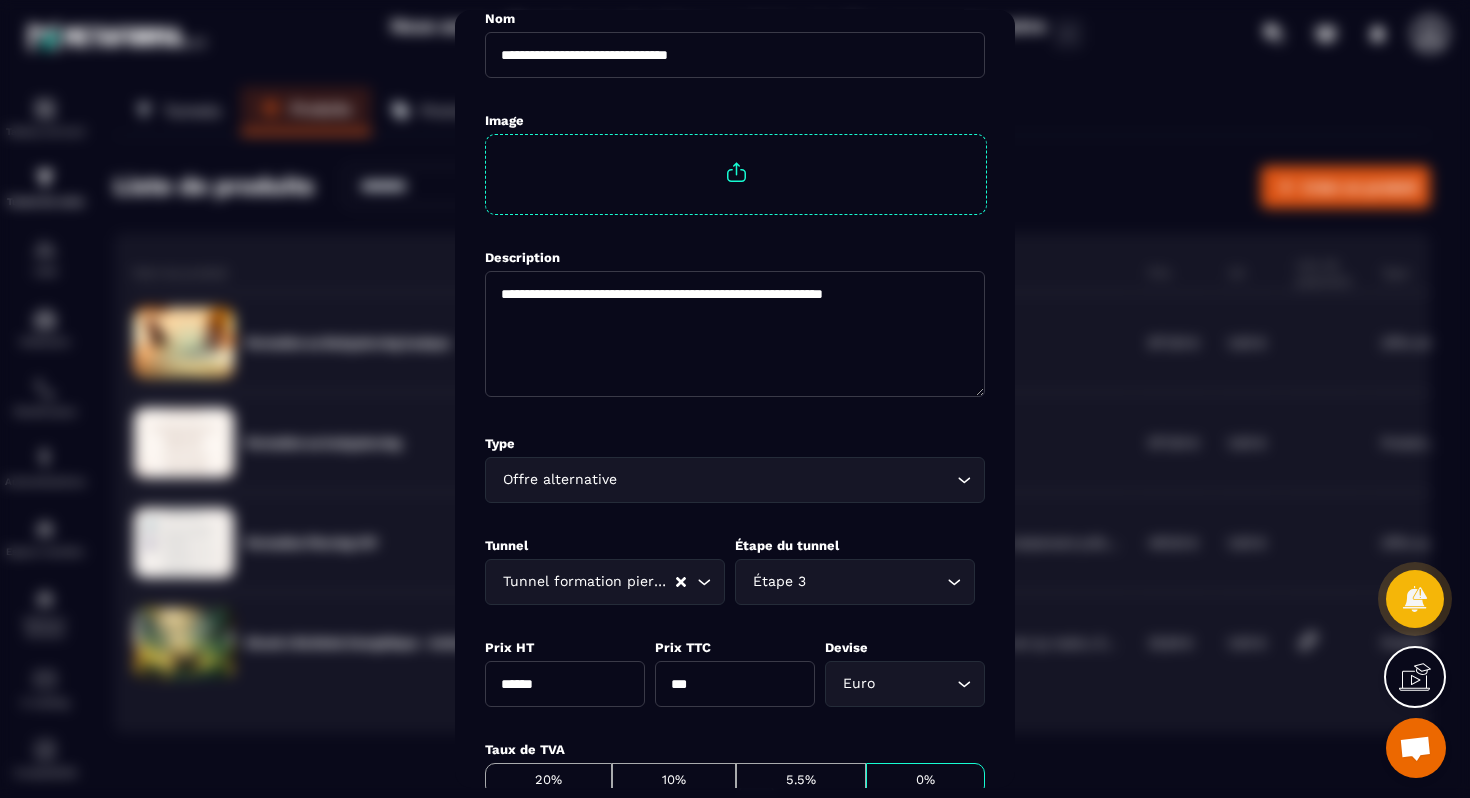 scroll, scrollTop: 145, scrollLeft: 0, axis: vertical 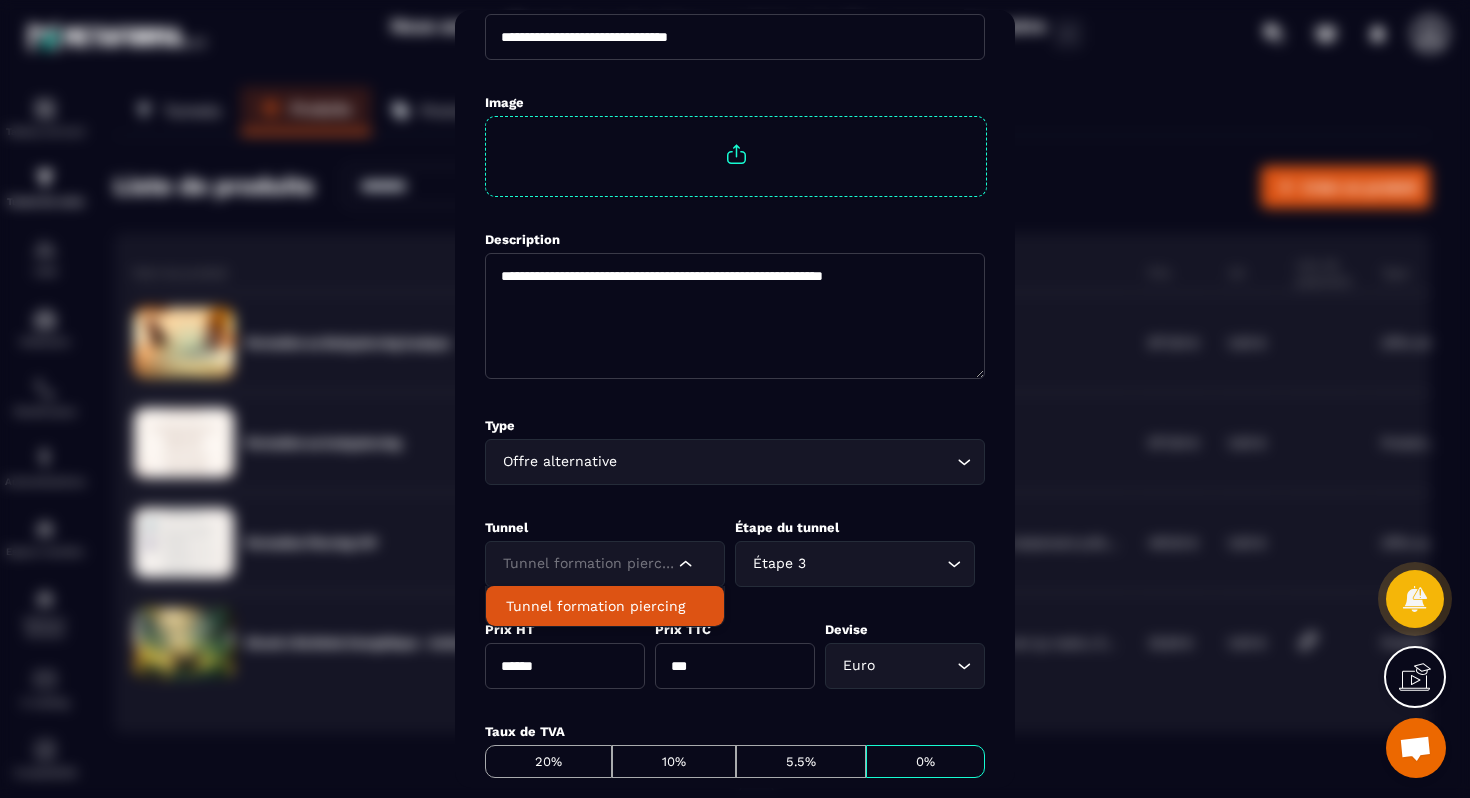 click on "Tunnel formation piercing Loading..." 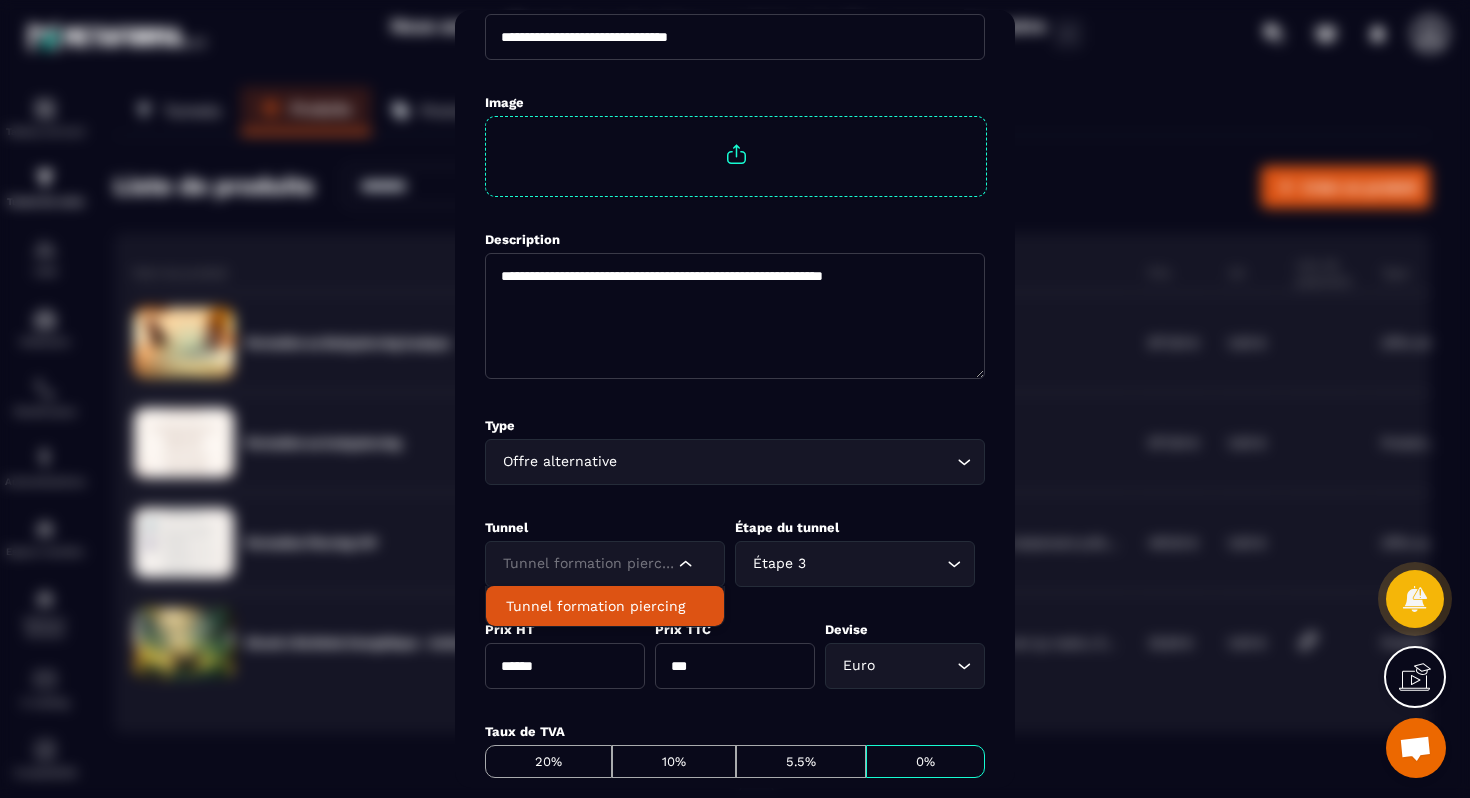 click on "Tunnel formation piercing Loading..." 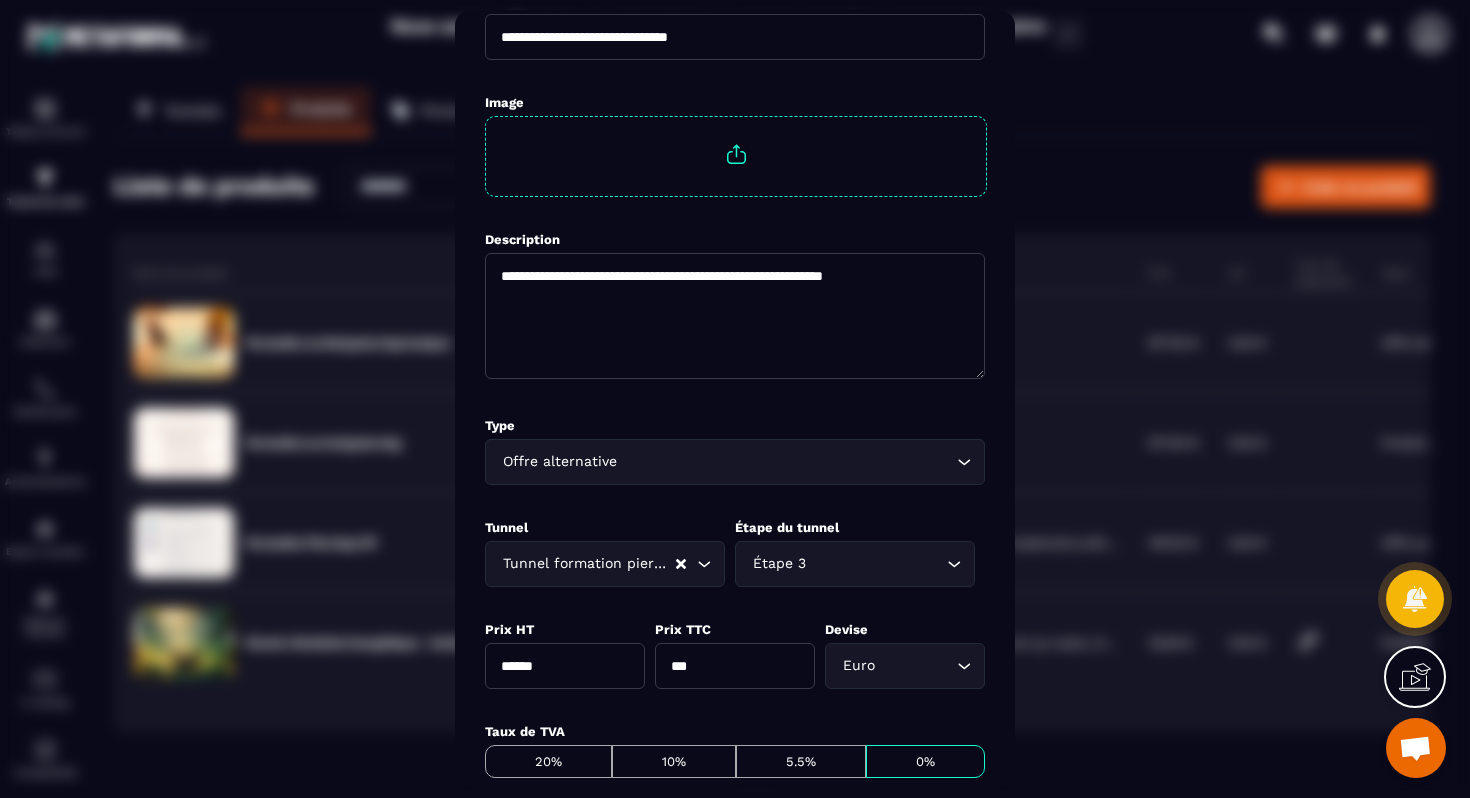 click 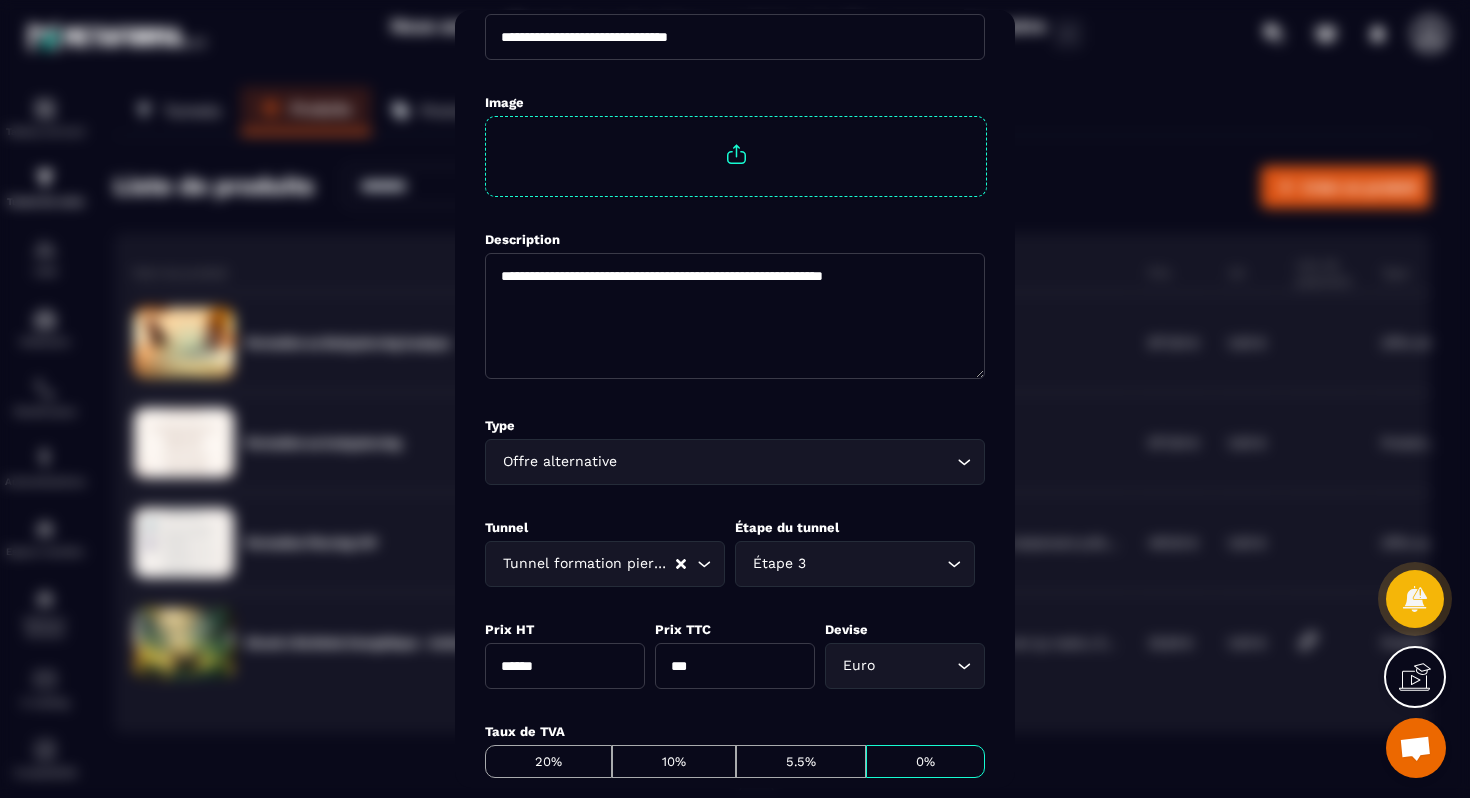 click 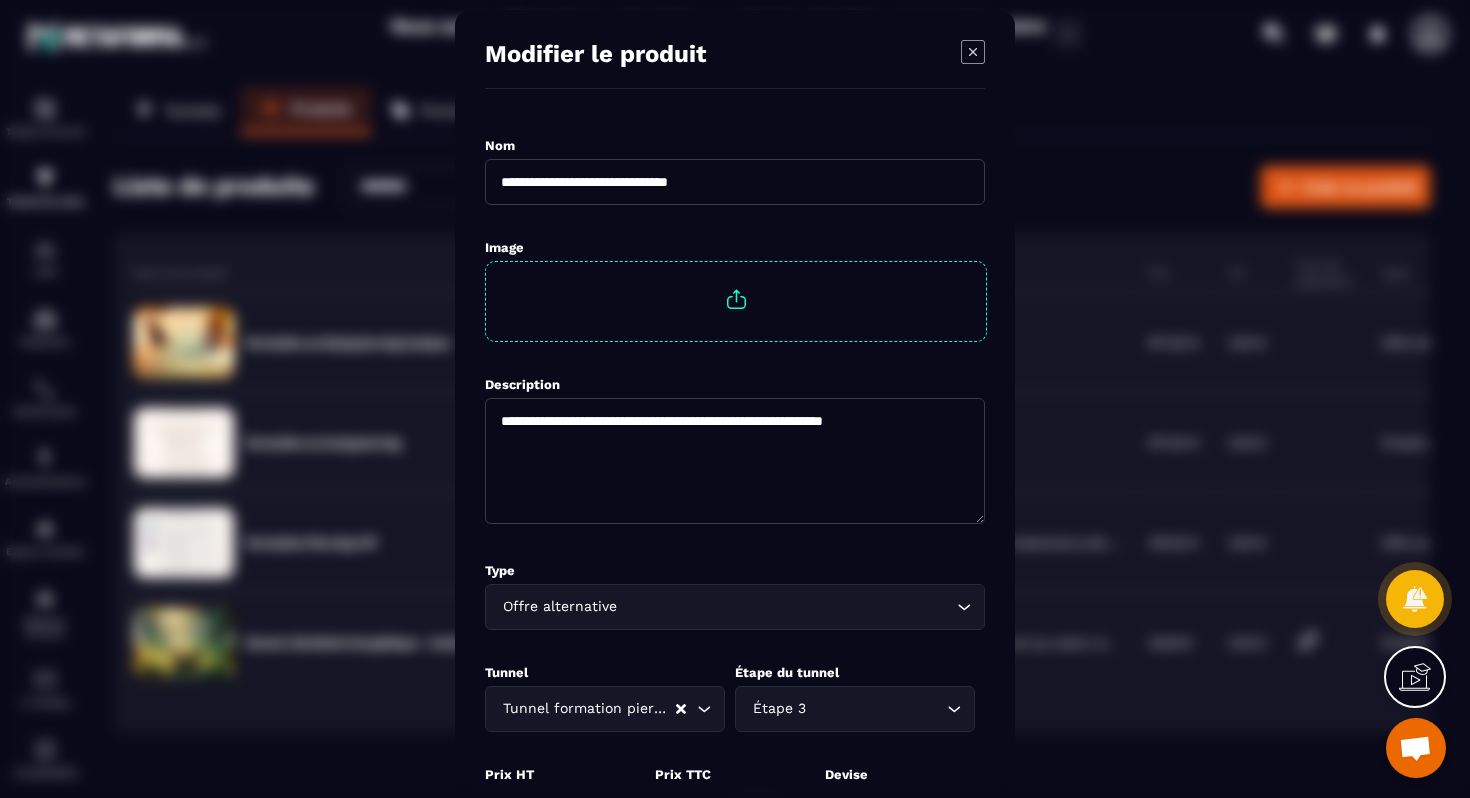 scroll, scrollTop: 0, scrollLeft: 0, axis: both 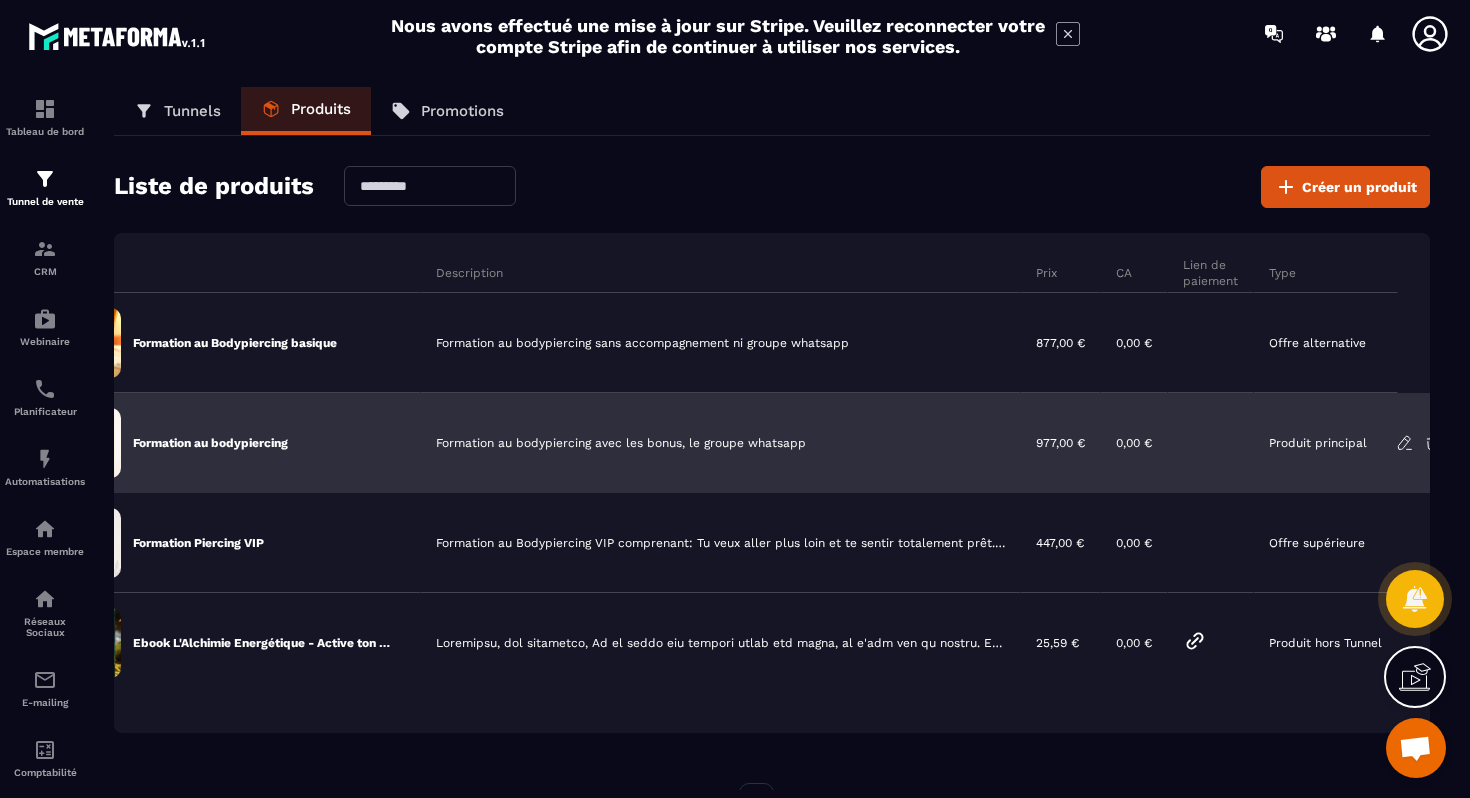 click on "Formation au bodypiercing" at bounding box center (210, 443) 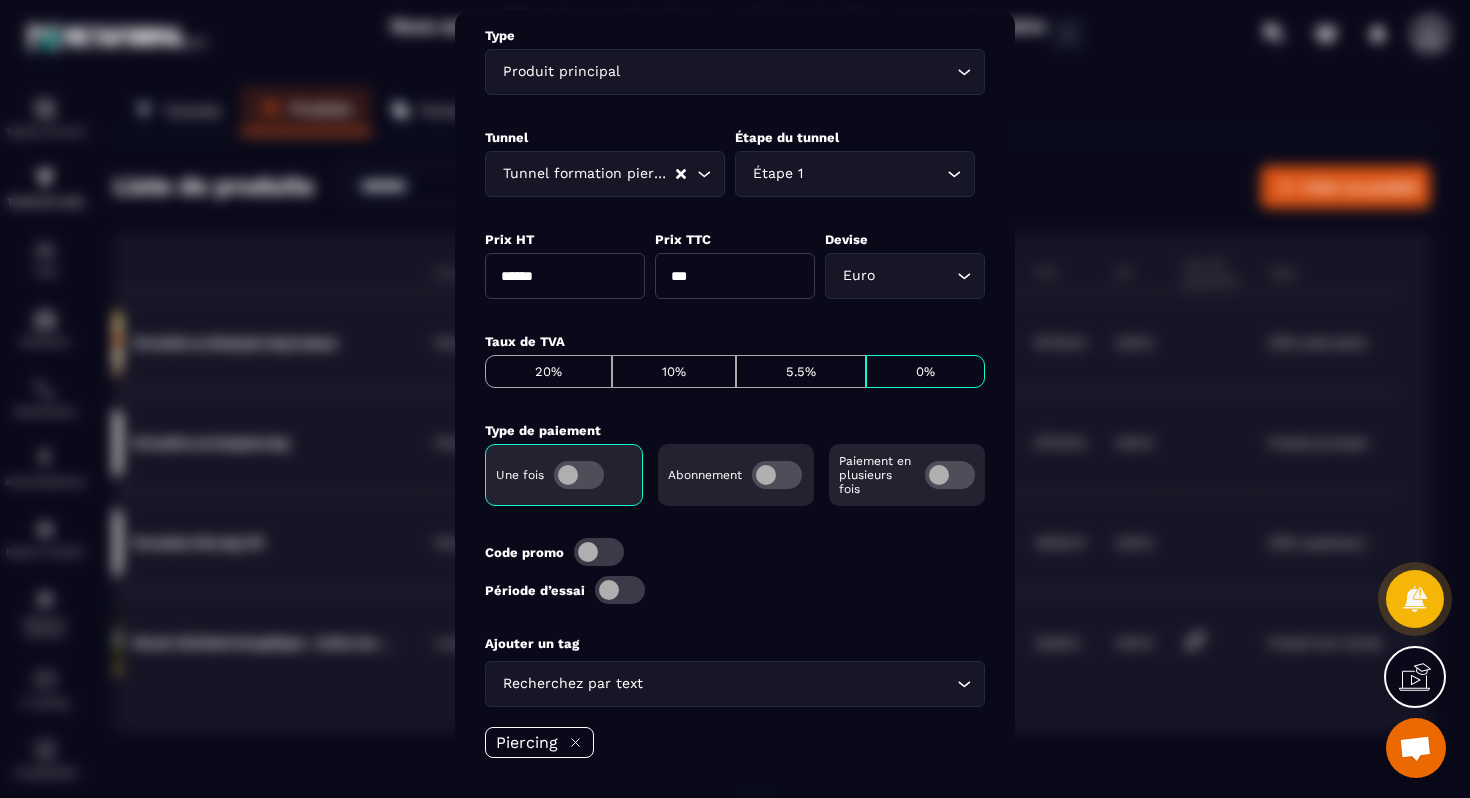 scroll, scrollTop: 756, scrollLeft: 0, axis: vertical 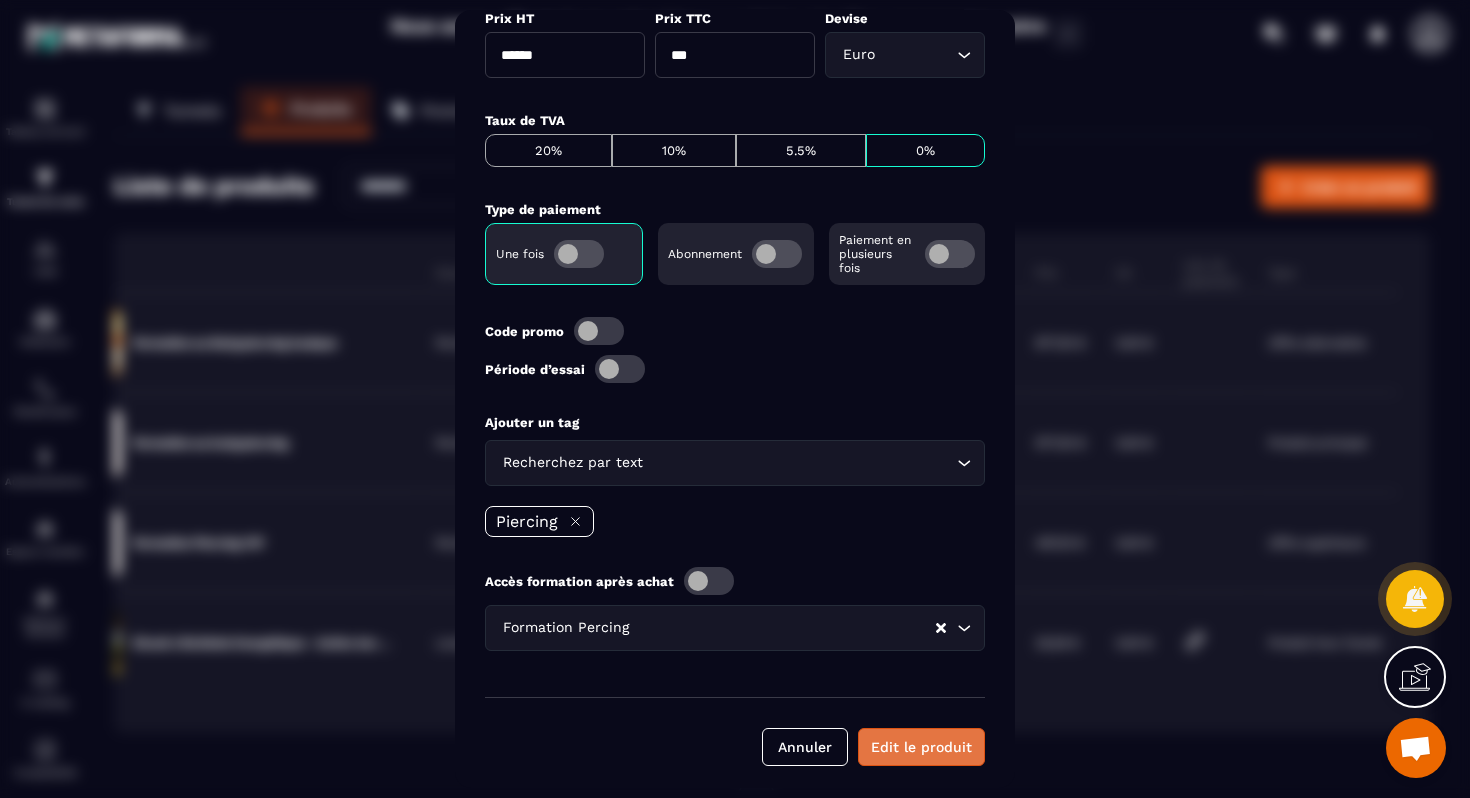 click on "Edit le produit" at bounding box center [921, 747] 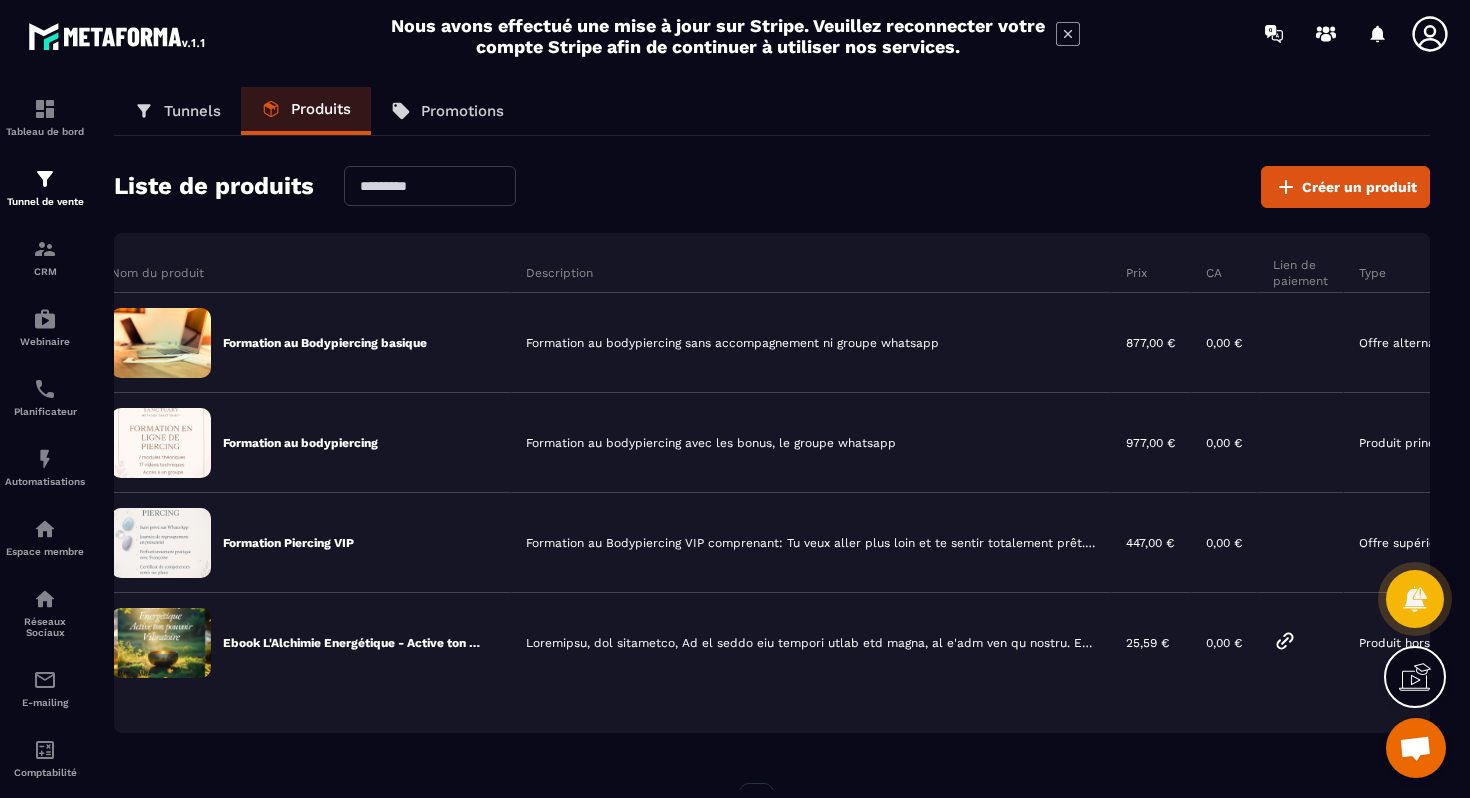 scroll, scrollTop: 0, scrollLeft: 0, axis: both 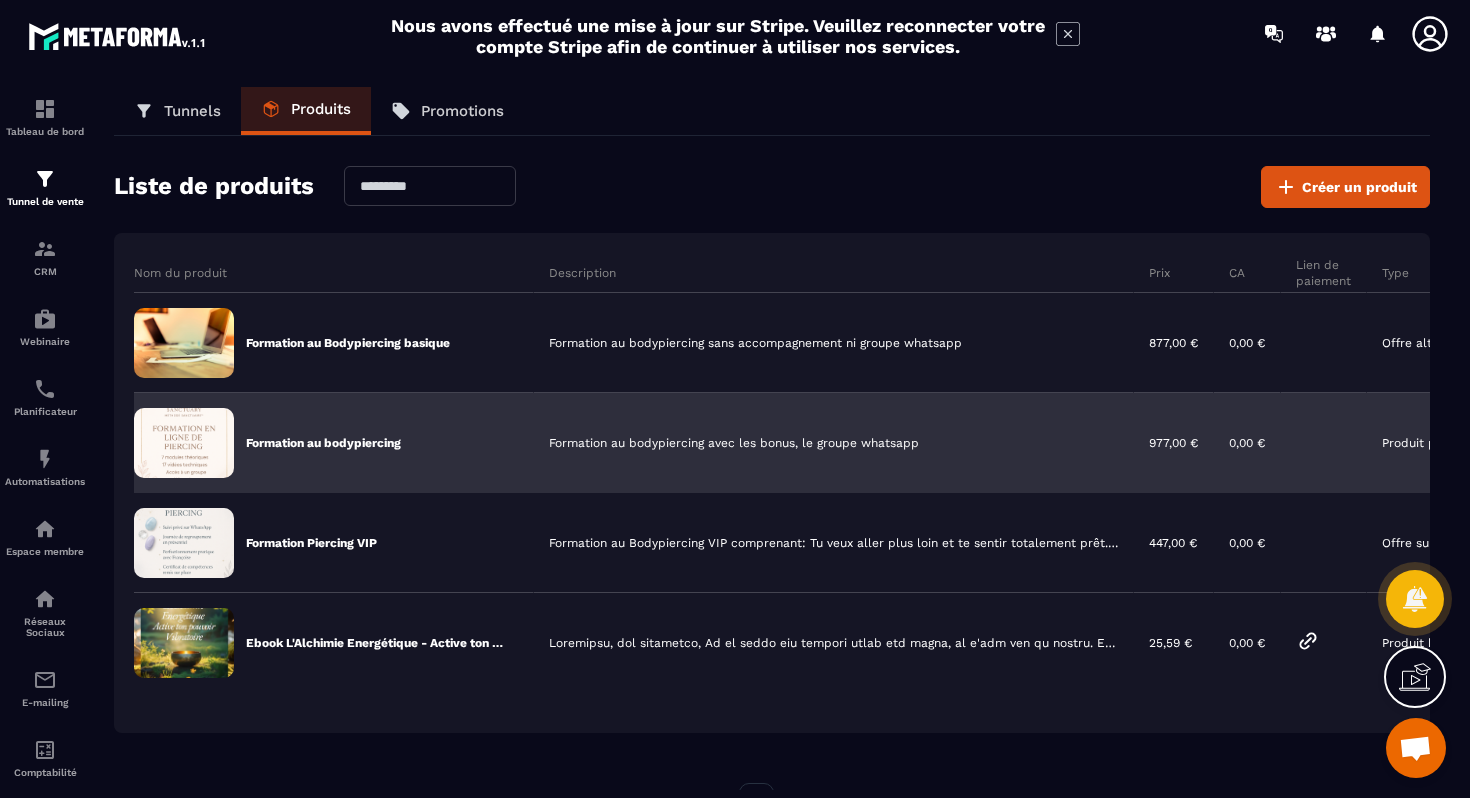 click on "Formation au bodypiercing" at bounding box center [334, 443] 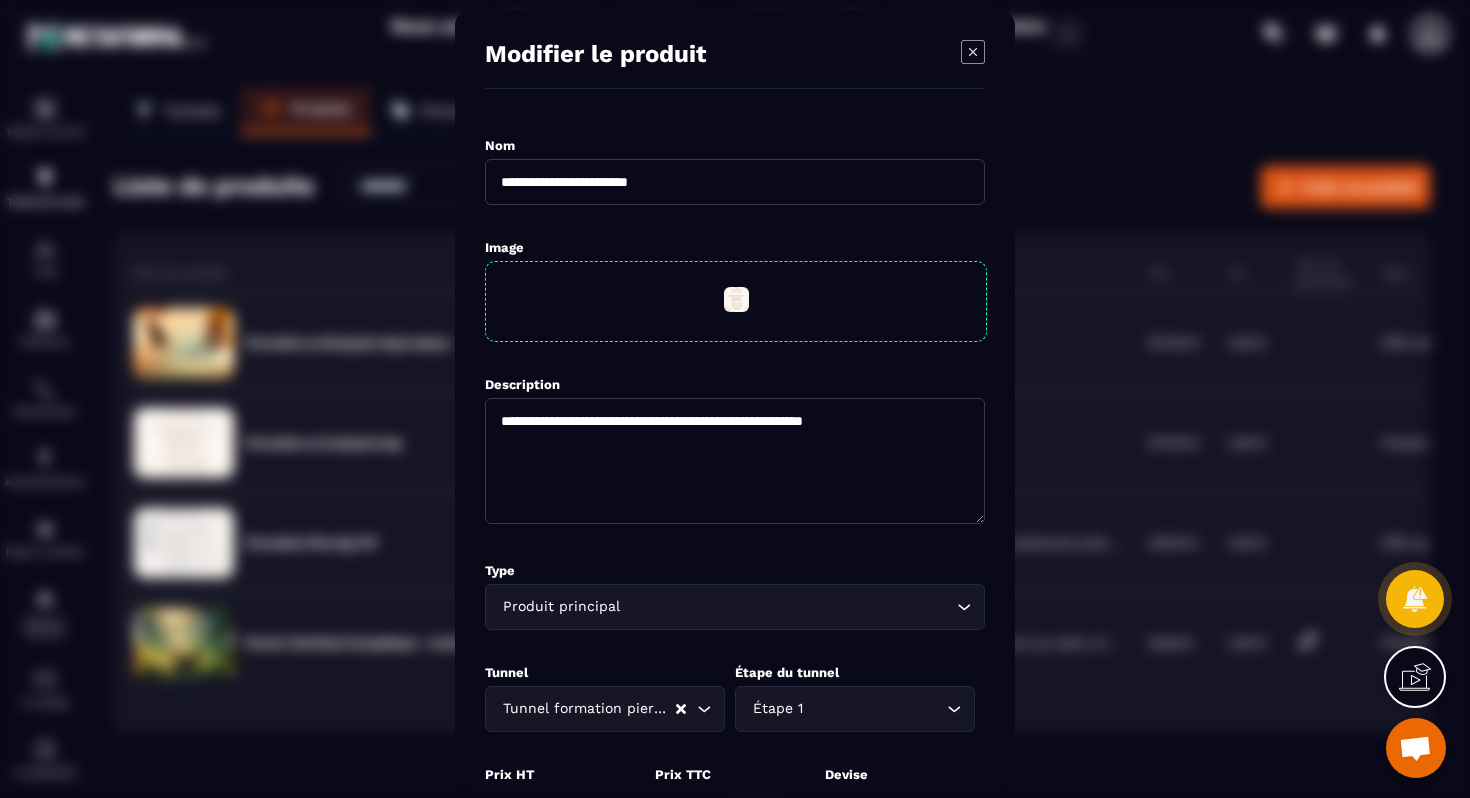 drag, startPoint x: 977, startPoint y: 60, endPoint x: 629, endPoint y: 78, distance: 348.4652 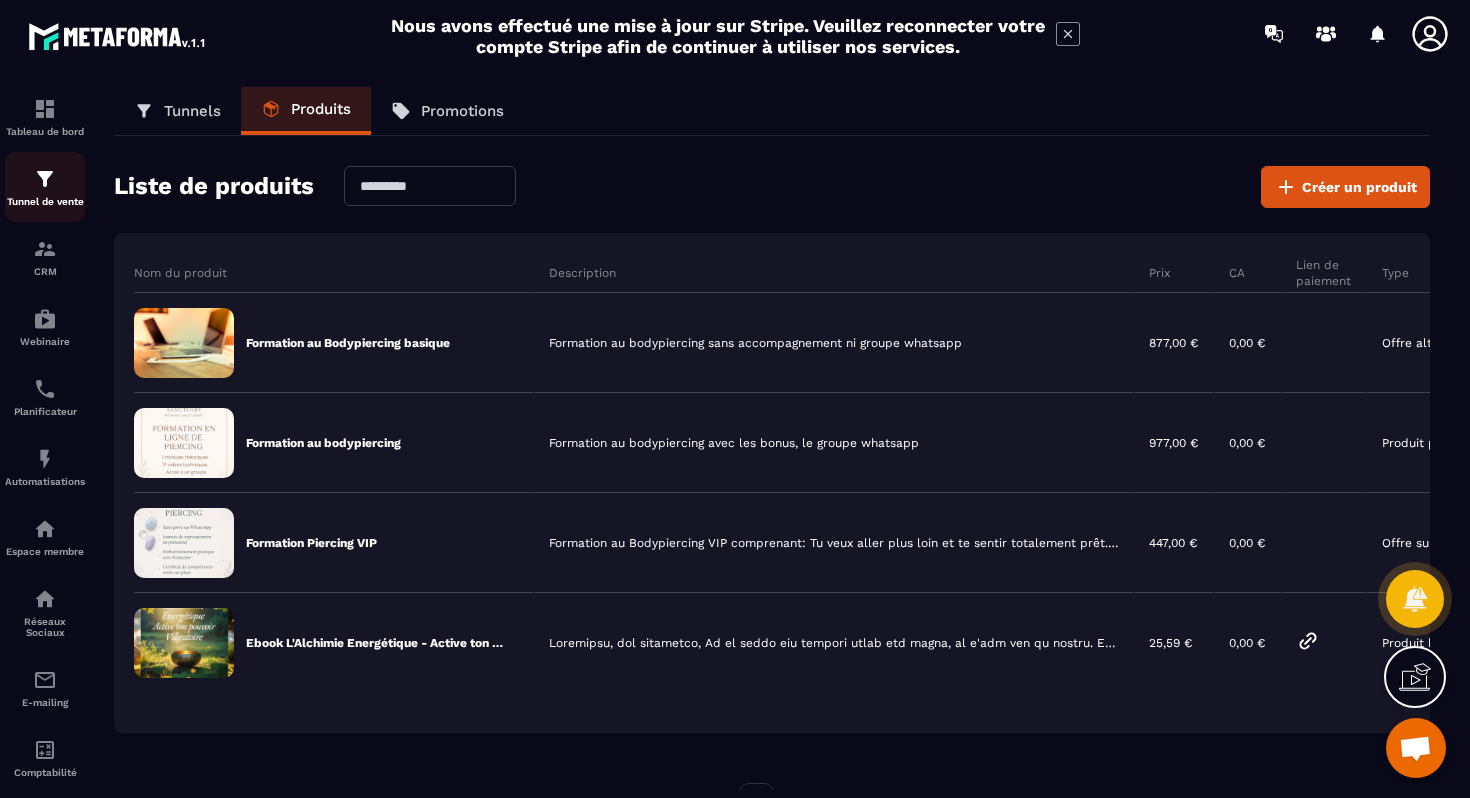 click on "Tunnel de vente" 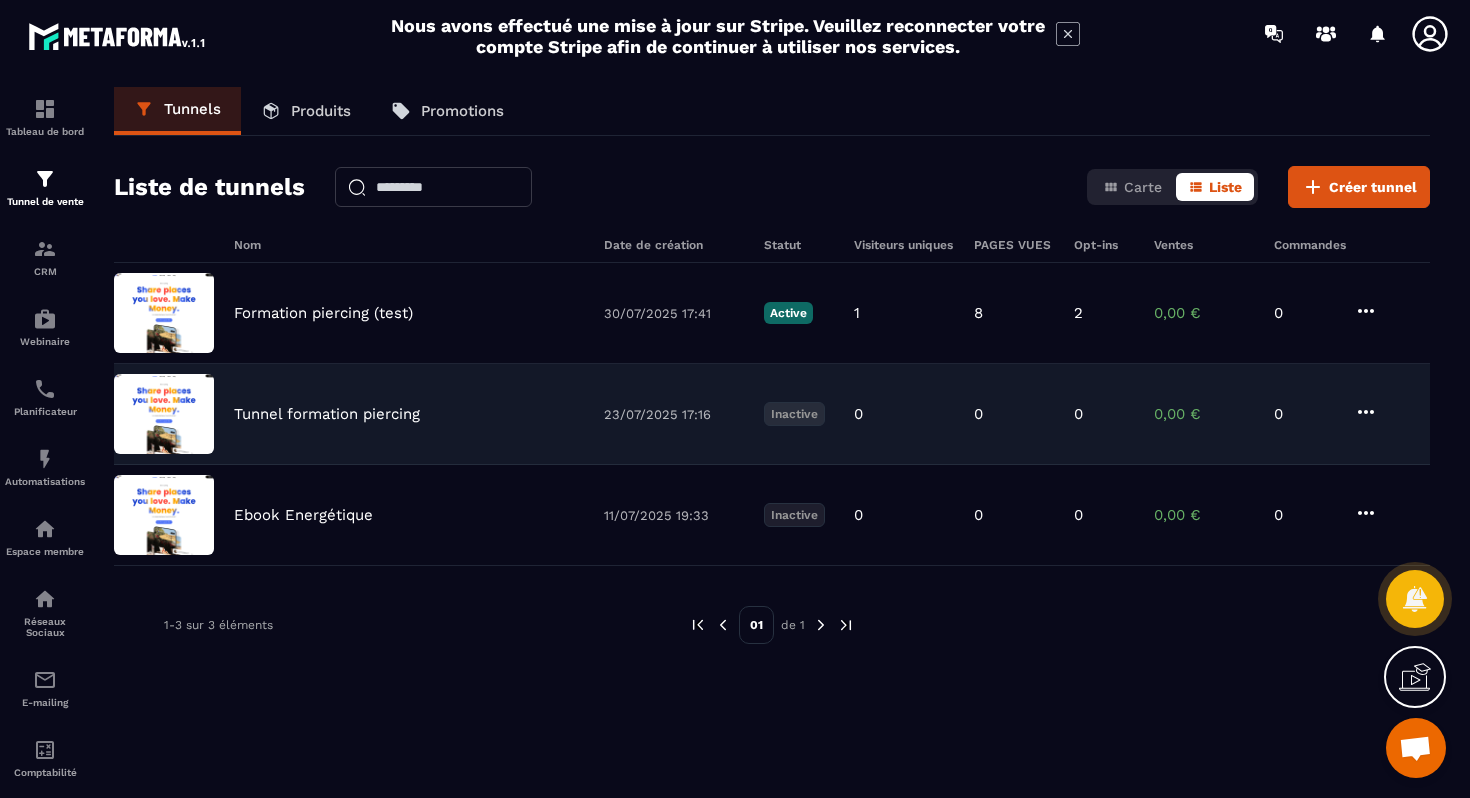 click on "Tunnel formation piercing [DATE] [TIME] Inactive 0 0 0 0,00 € 0" 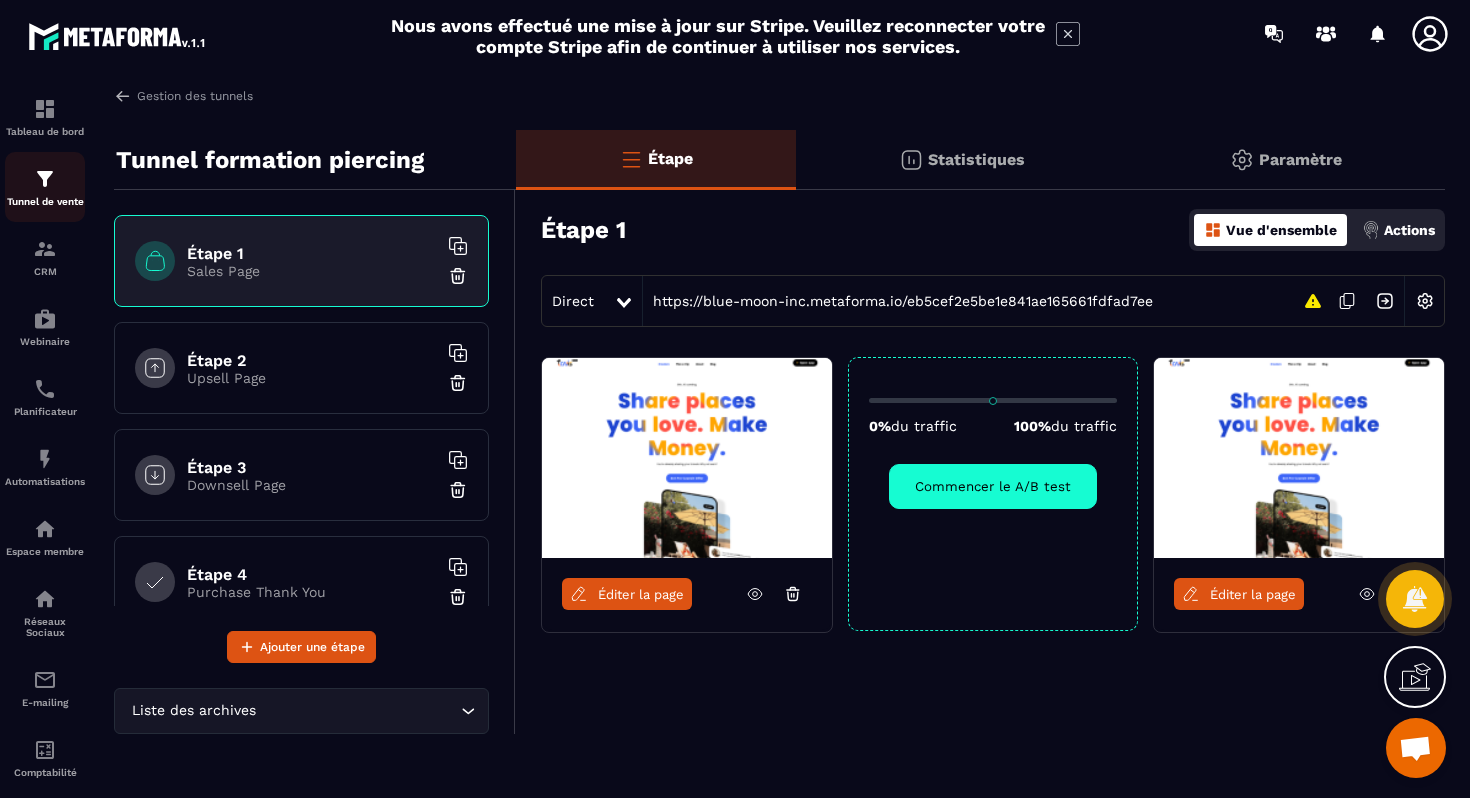 click on "Tunnel de vente" at bounding box center [45, 187] 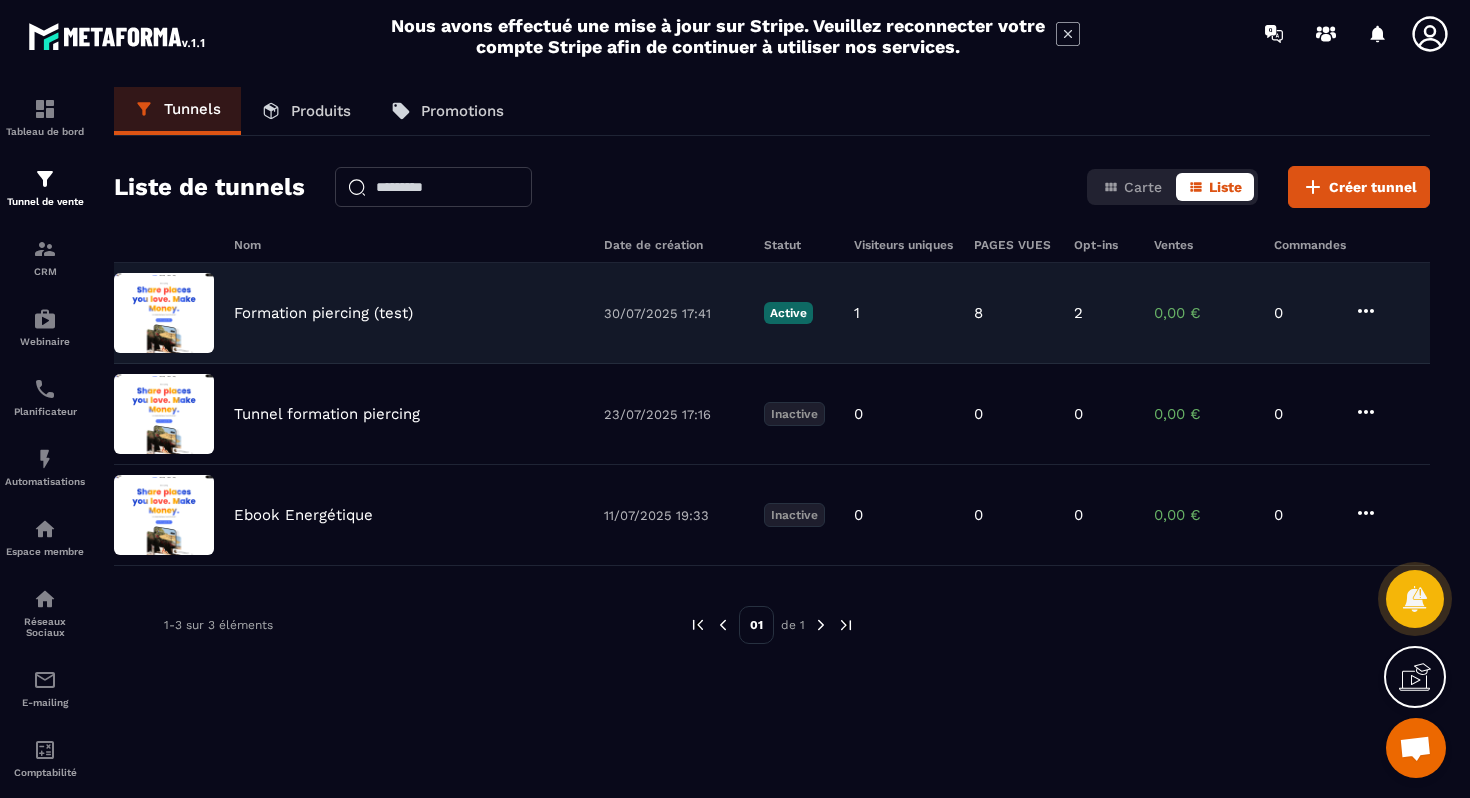 click on "Formation piercing (test)" at bounding box center (323, 313) 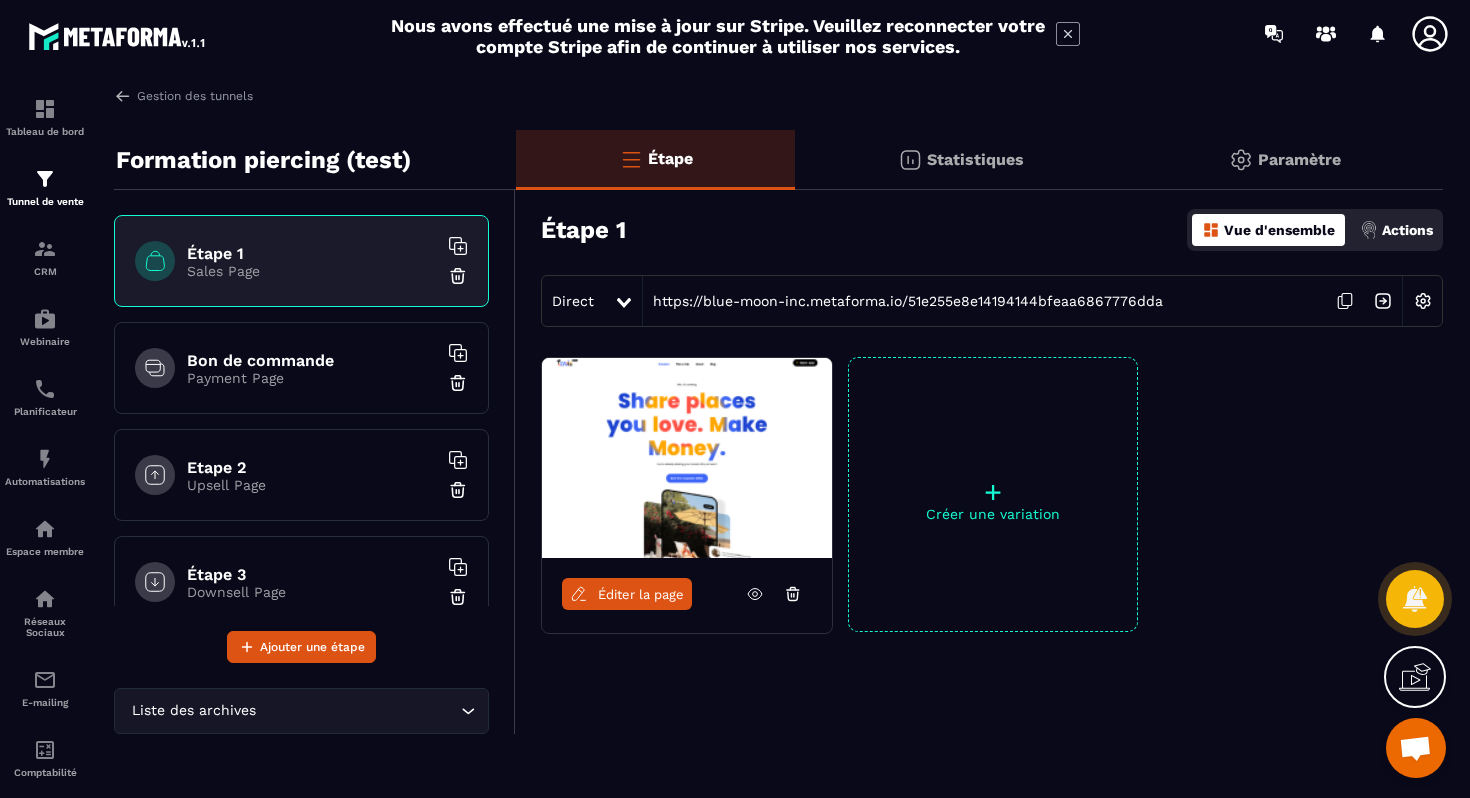 click on "Éditer la page  +  Créer une variation" 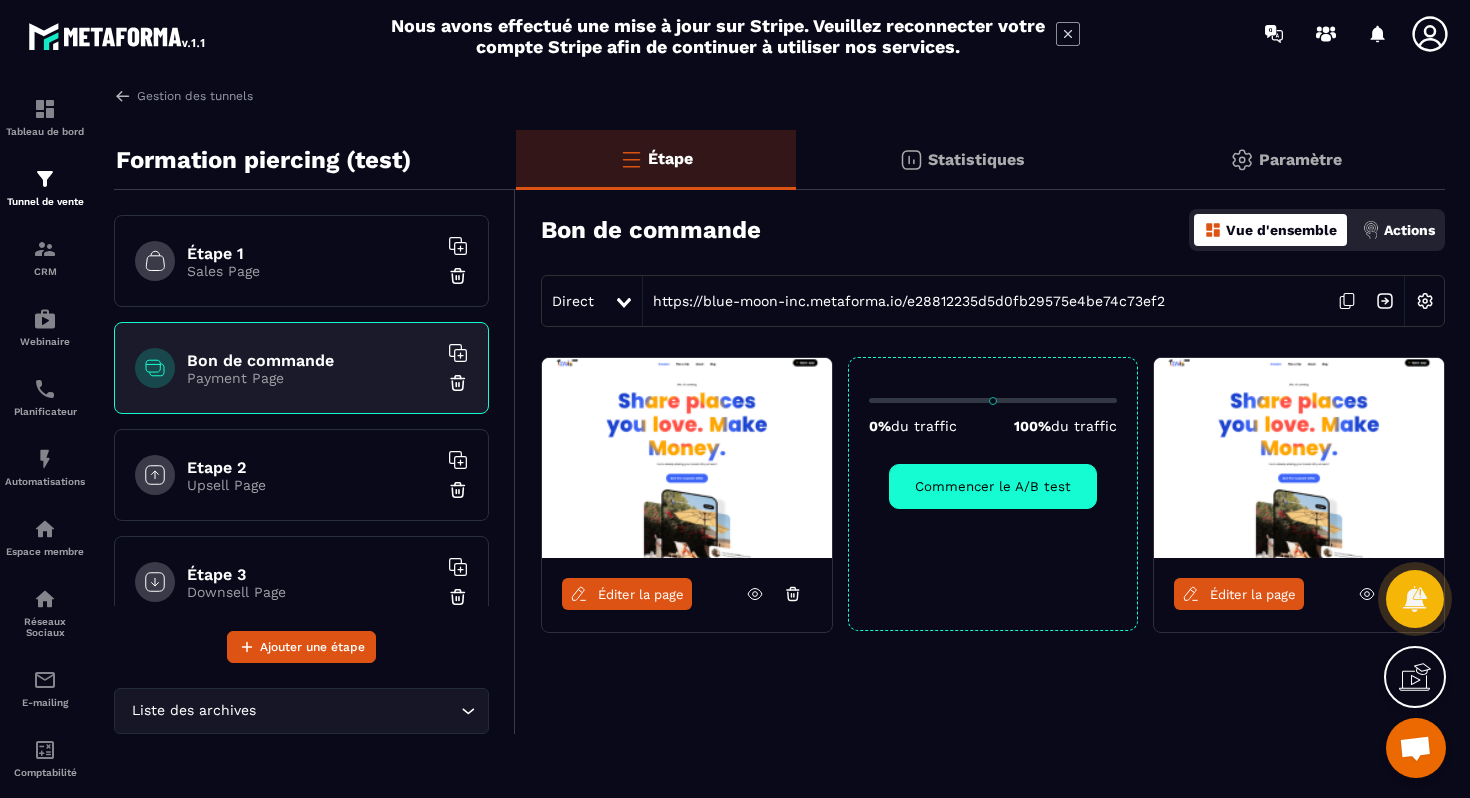 click on "Étape 1 Sales Page" at bounding box center (301, 261) 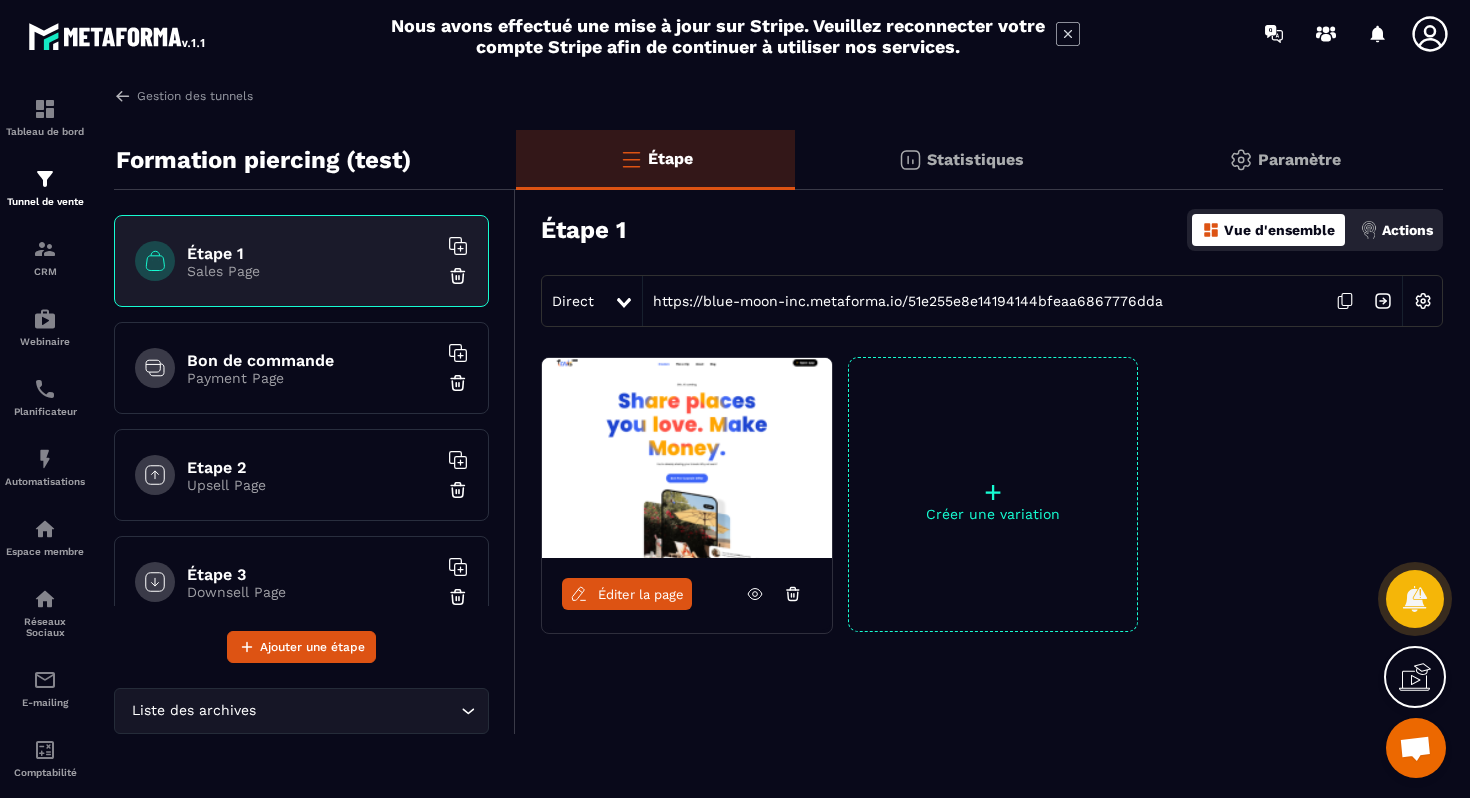 click 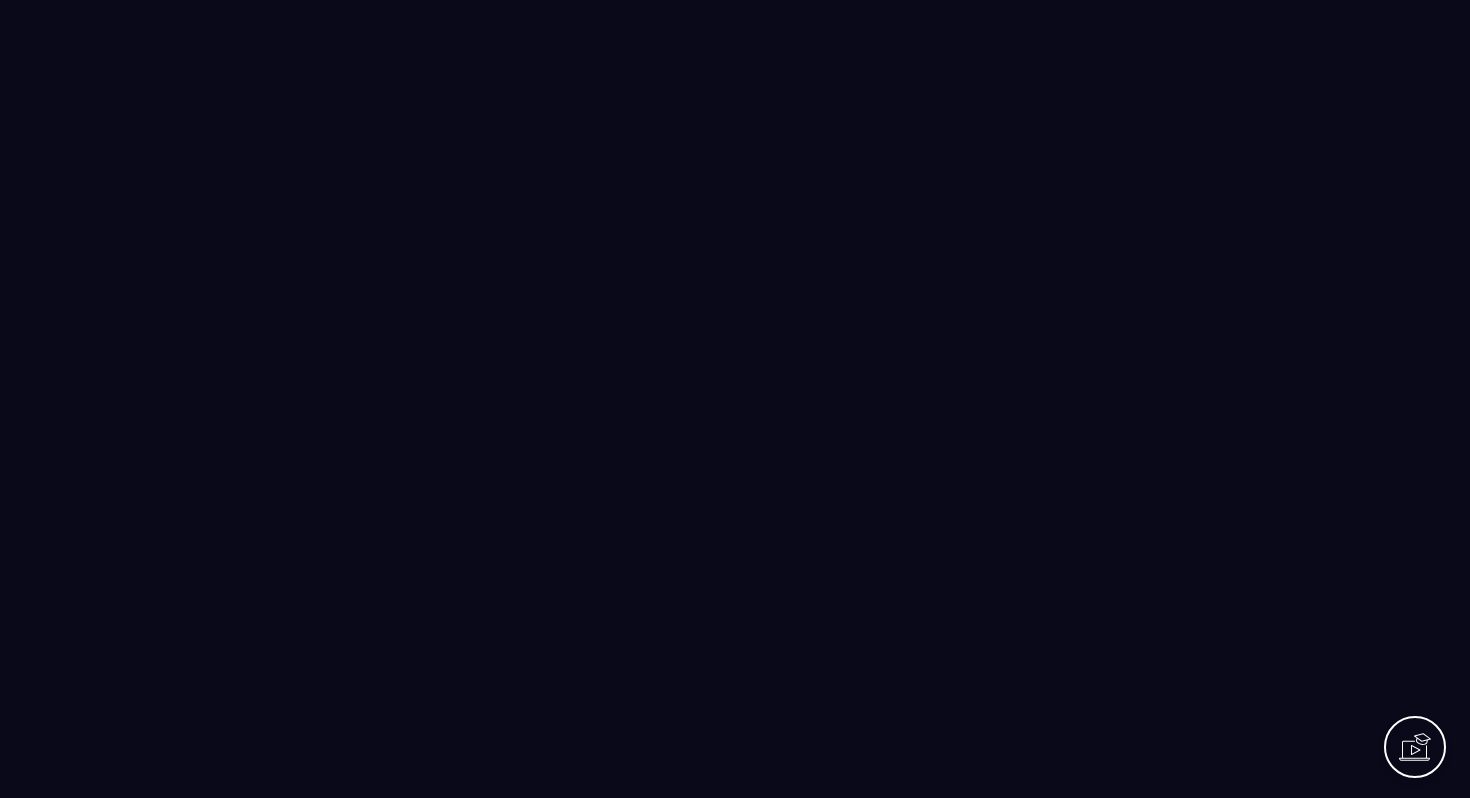 scroll, scrollTop: 0, scrollLeft: 0, axis: both 